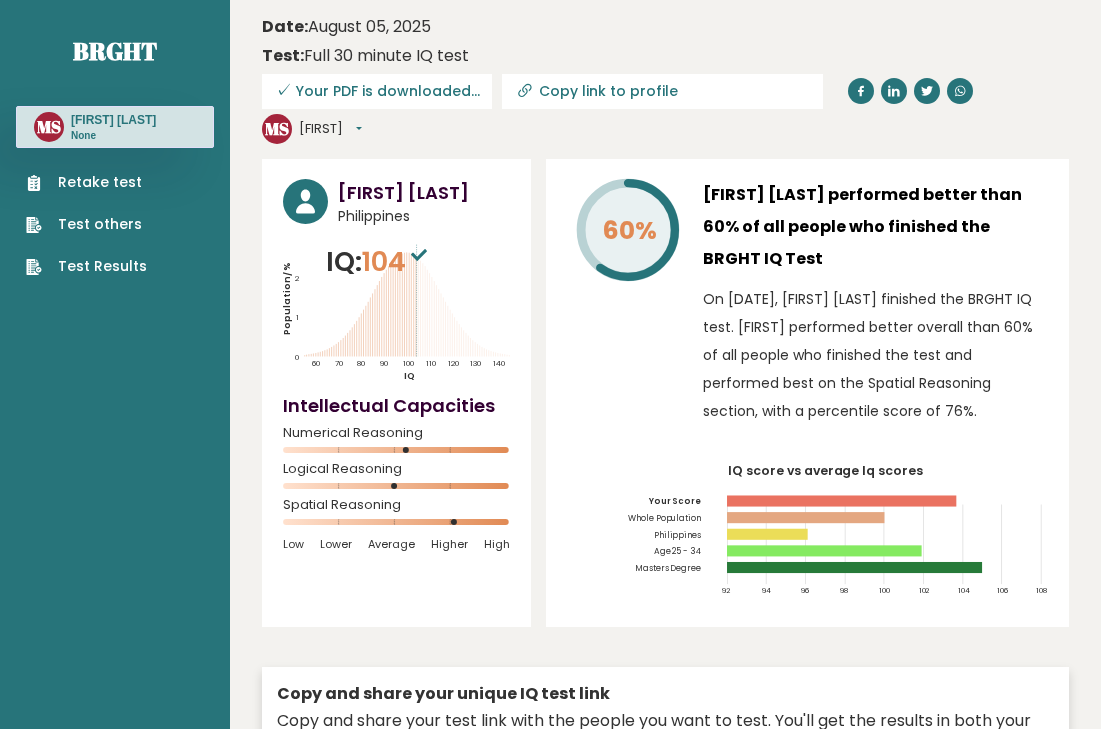 scroll, scrollTop: 0, scrollLeft: 0, axis: both 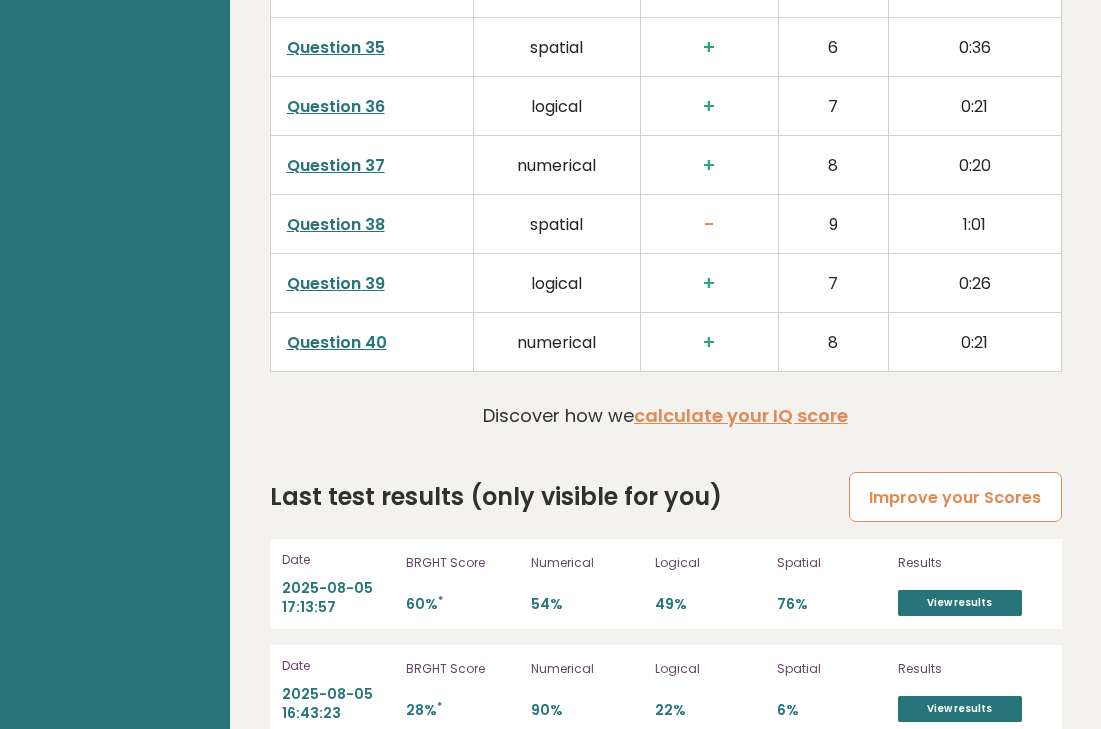 click on "Improve your Scores" at bounding box center [955, 497] 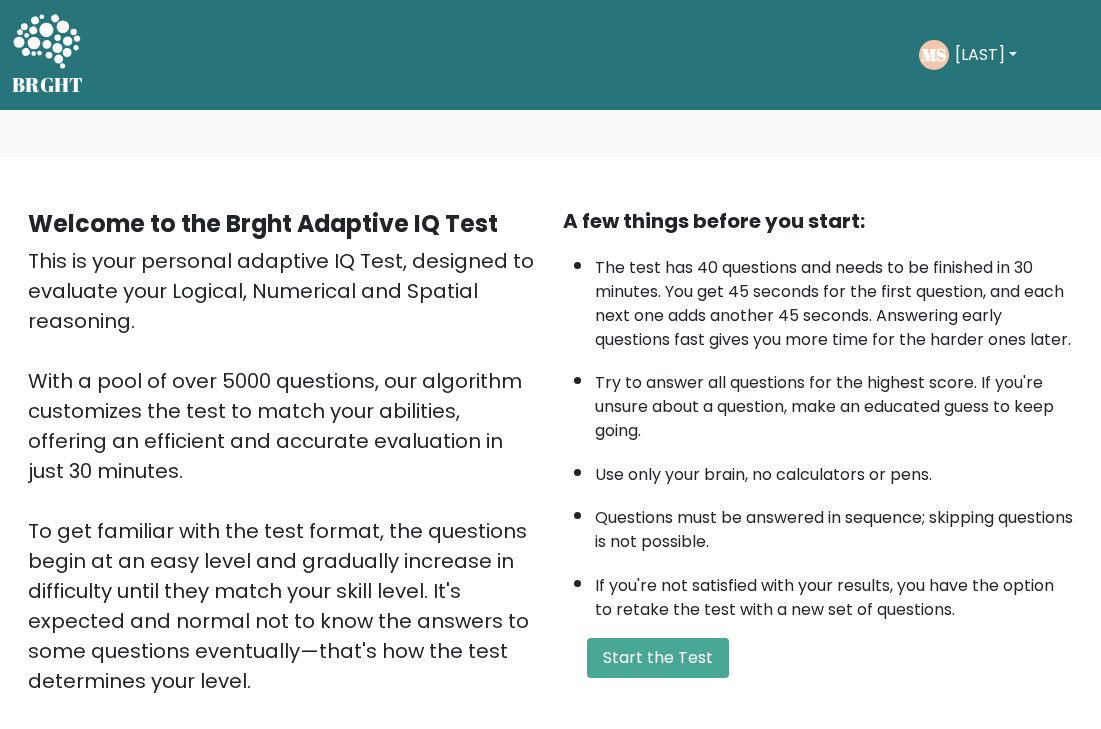 scroll, scrollTop: 276, scrollLeft: 0, axis: vertical 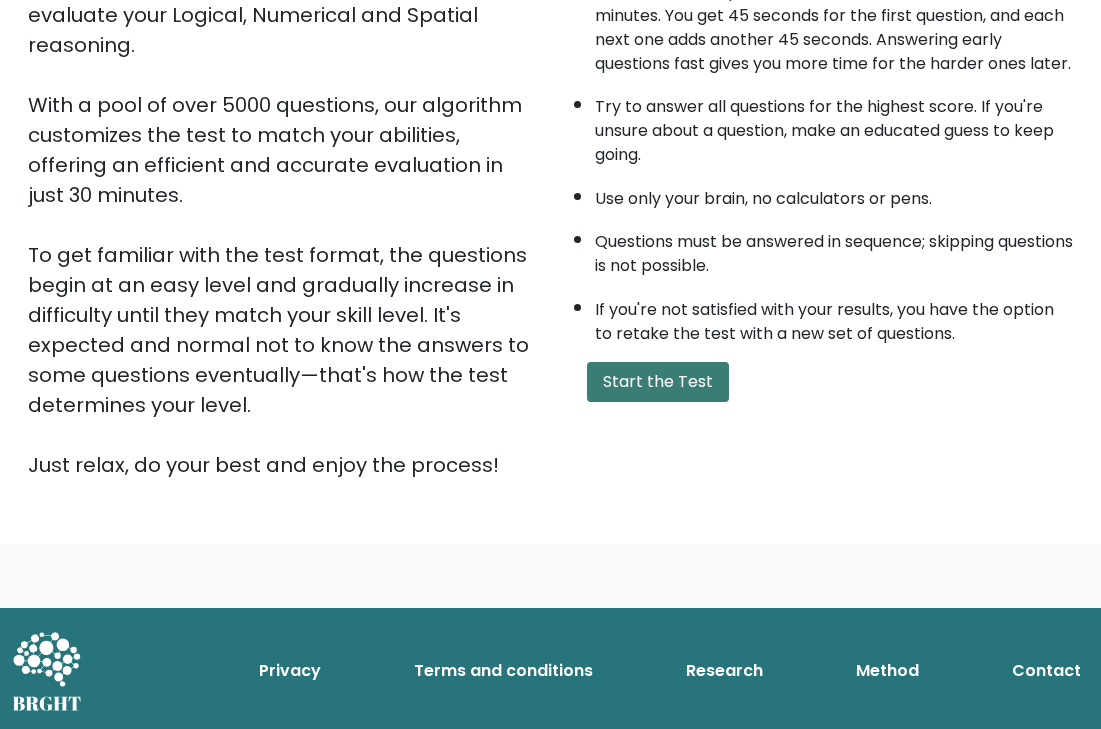 drag, startPoint x: 666, startPoint y: 459, endPoint x: 665, endPoint y: 441, distance: 18.027756 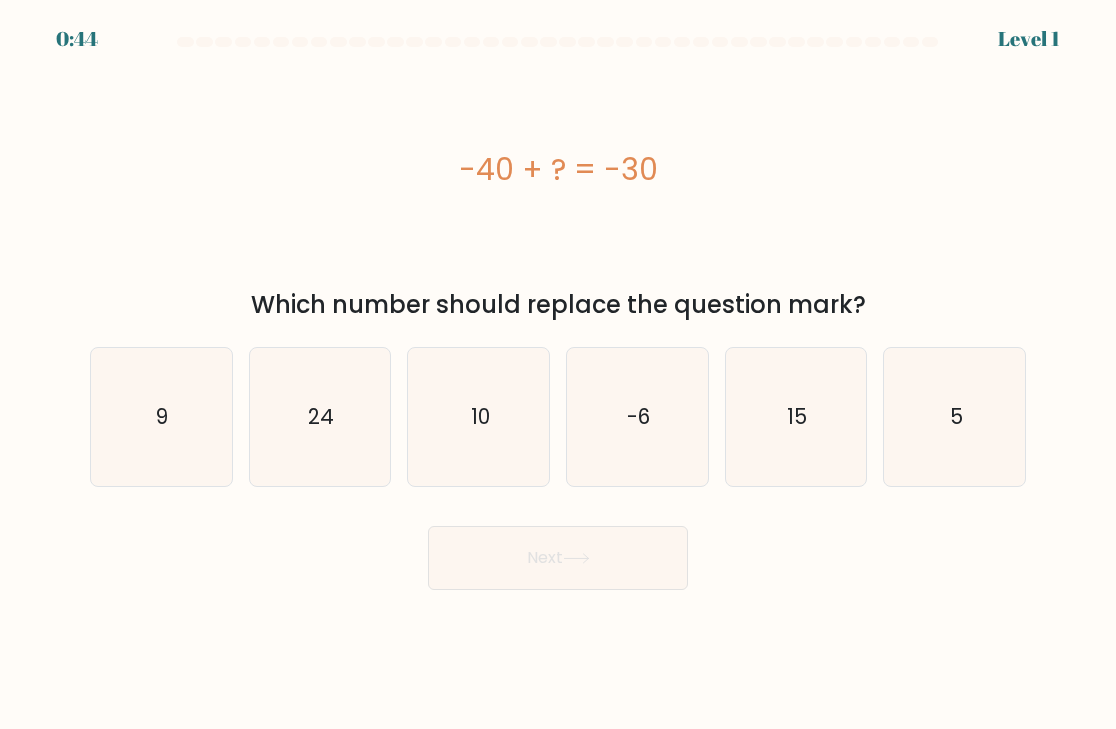 scroll, scrollTop: 0, scrollLeft: 0, axis: both 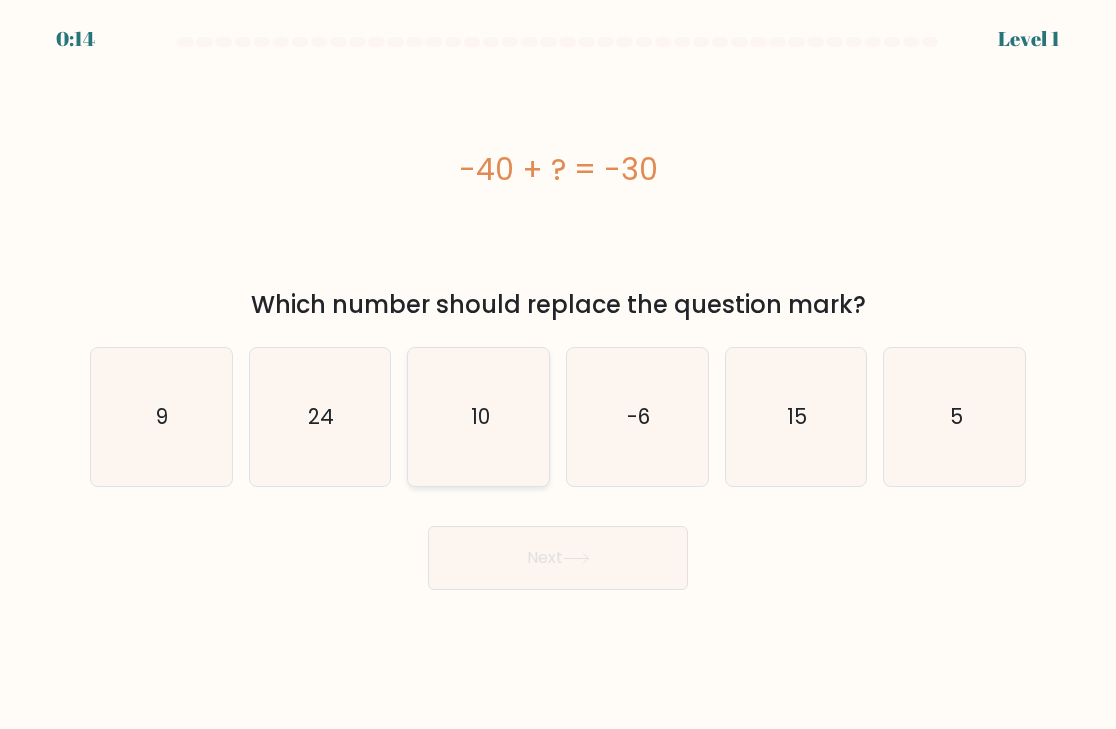 click on "10" 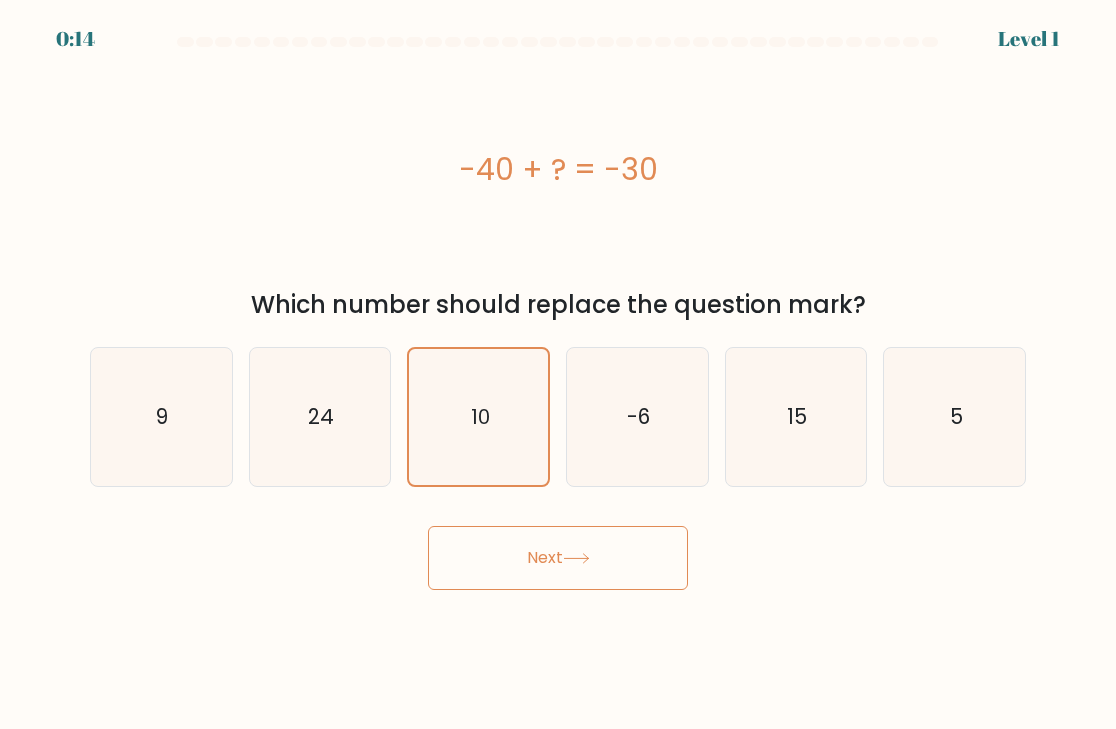 click on "Next" at bounding box center [558, 558] 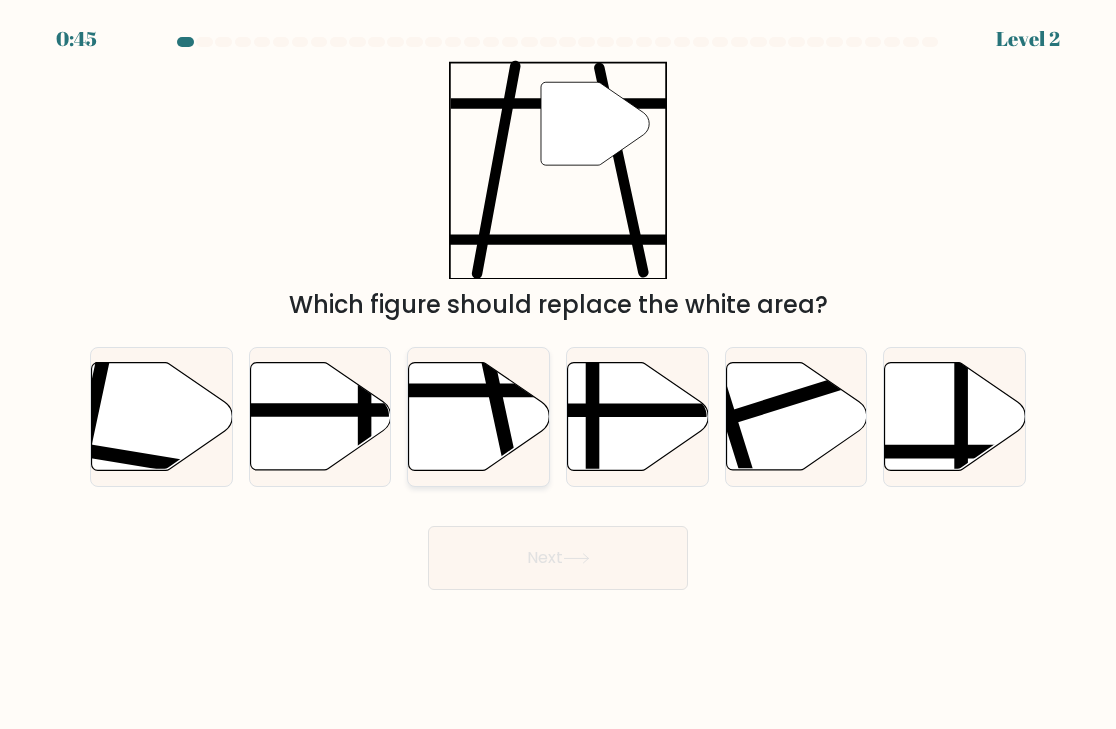 click 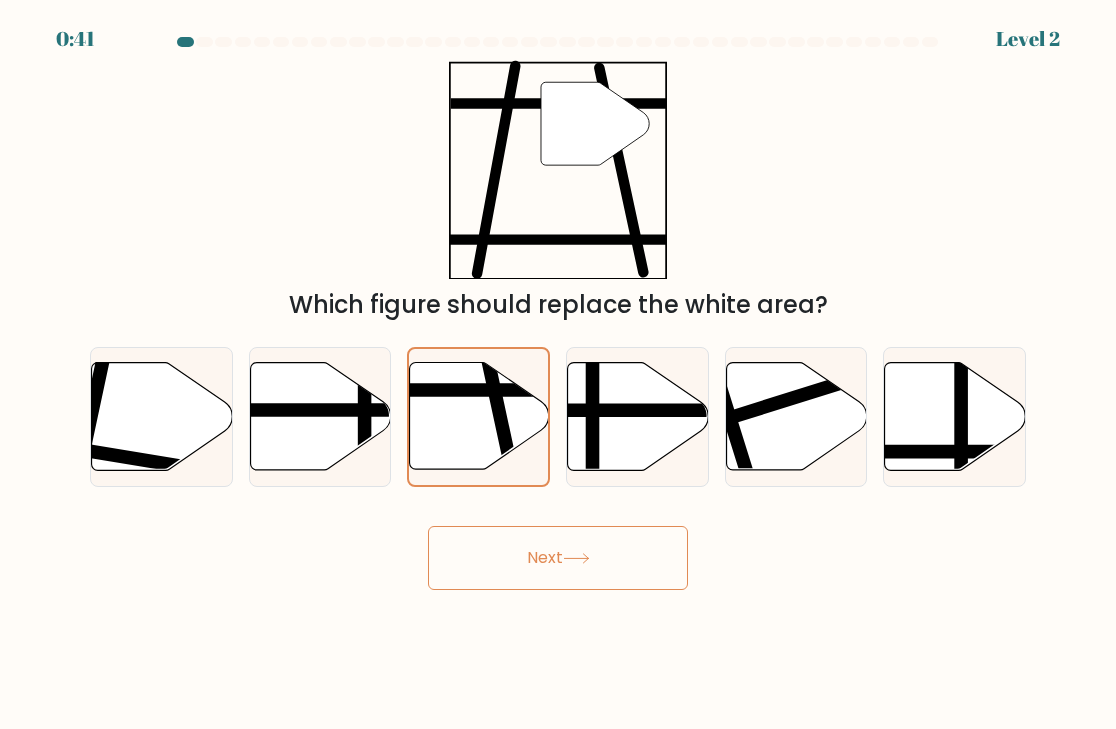 click on "Next" at bounding box center [558, 558] 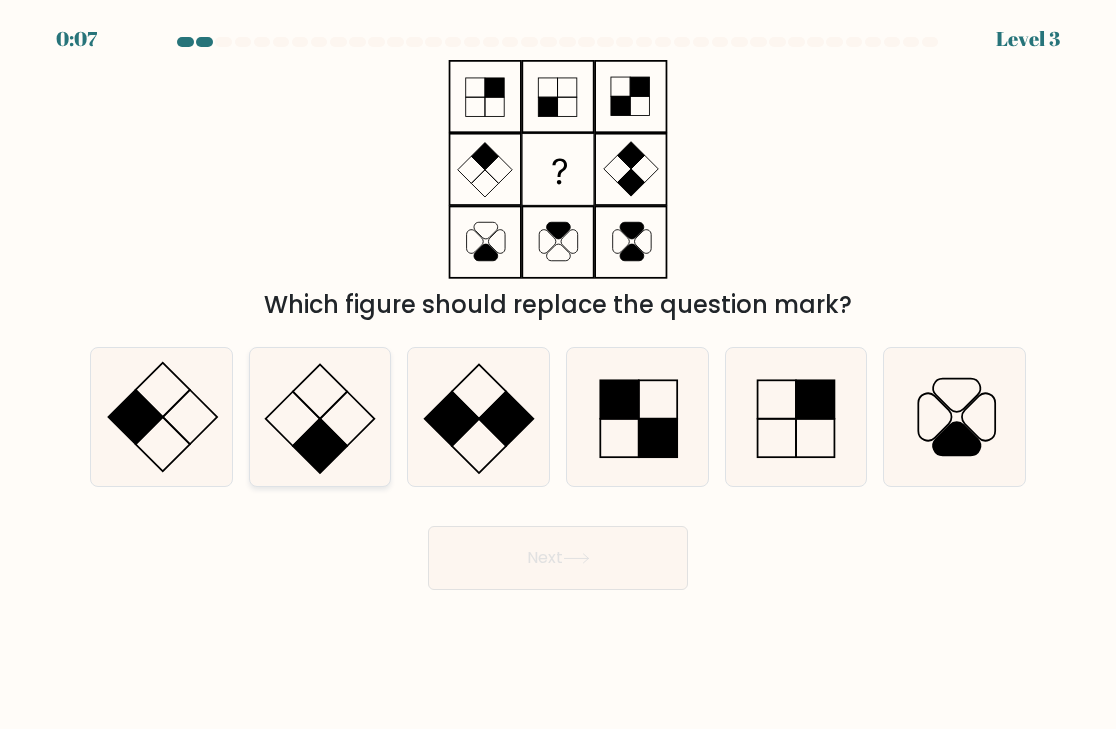 click 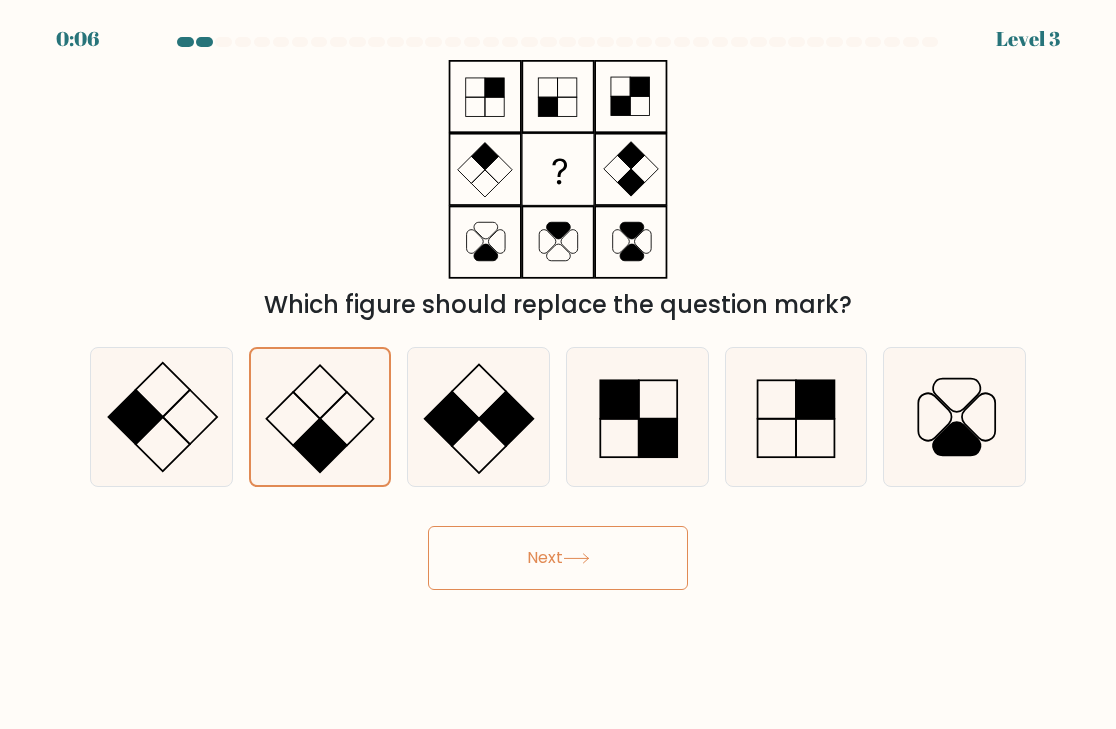 click on "Next" at bounding box center (558, 558) 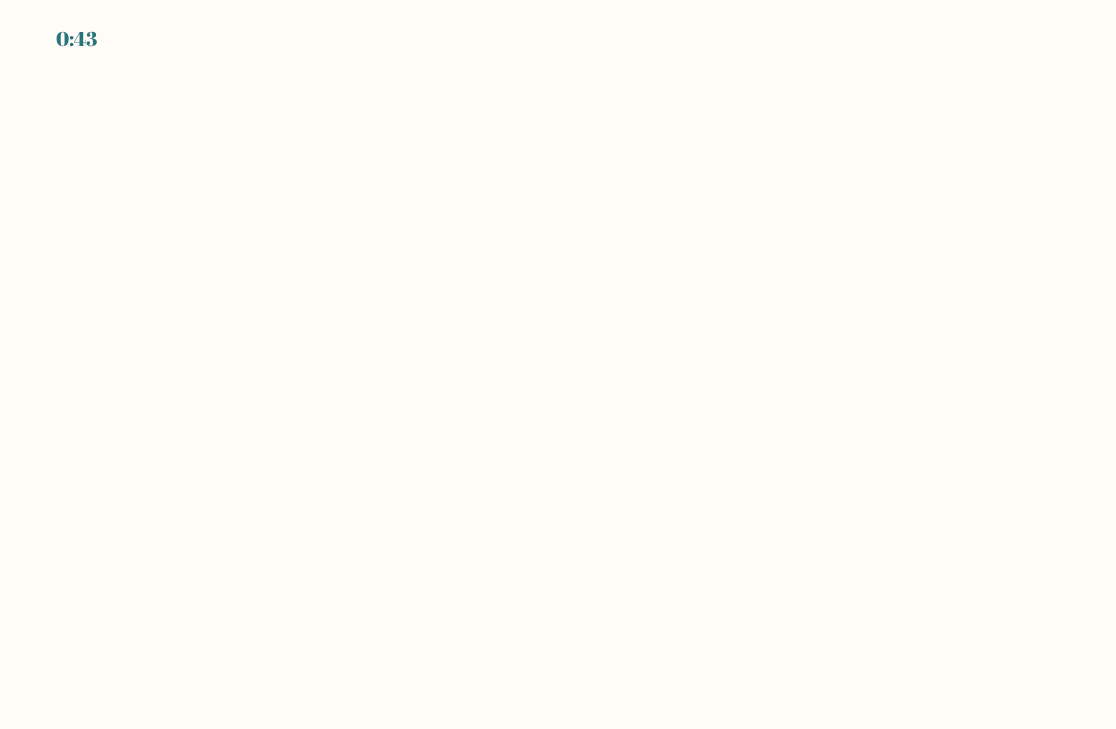scroll, scrollTop: 0, scrollLeft: 0, axis: both 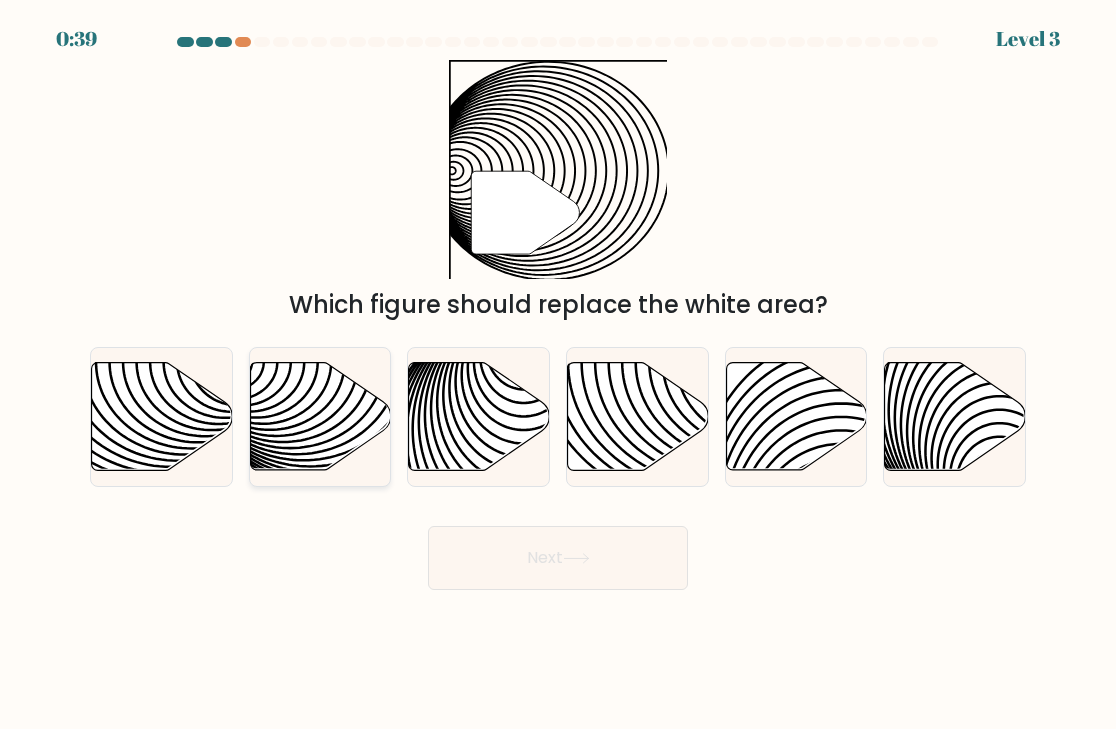 click 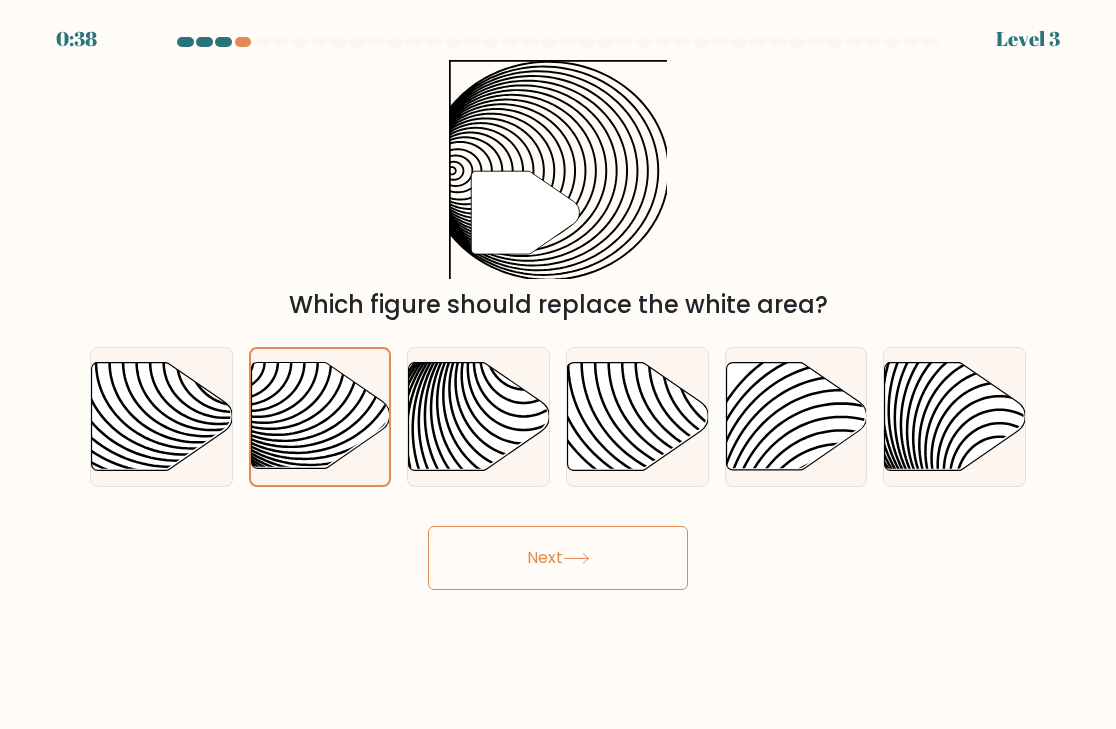 click on "Next" at bounding box center [558, 558] 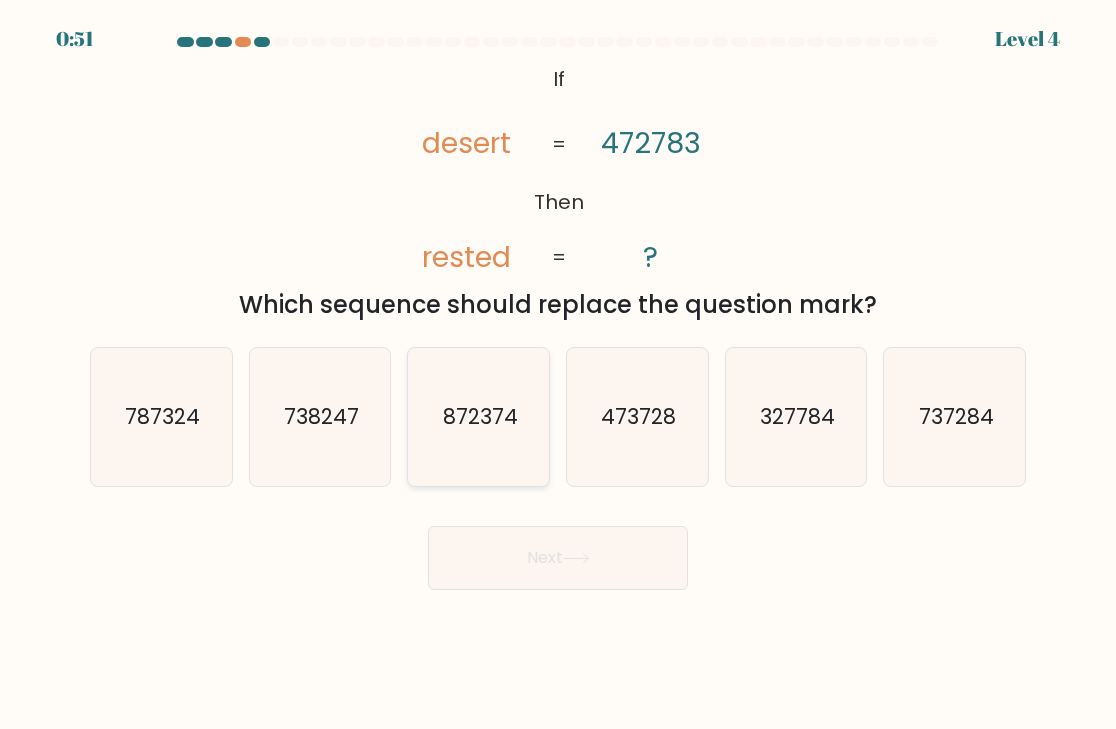 click on "872374" 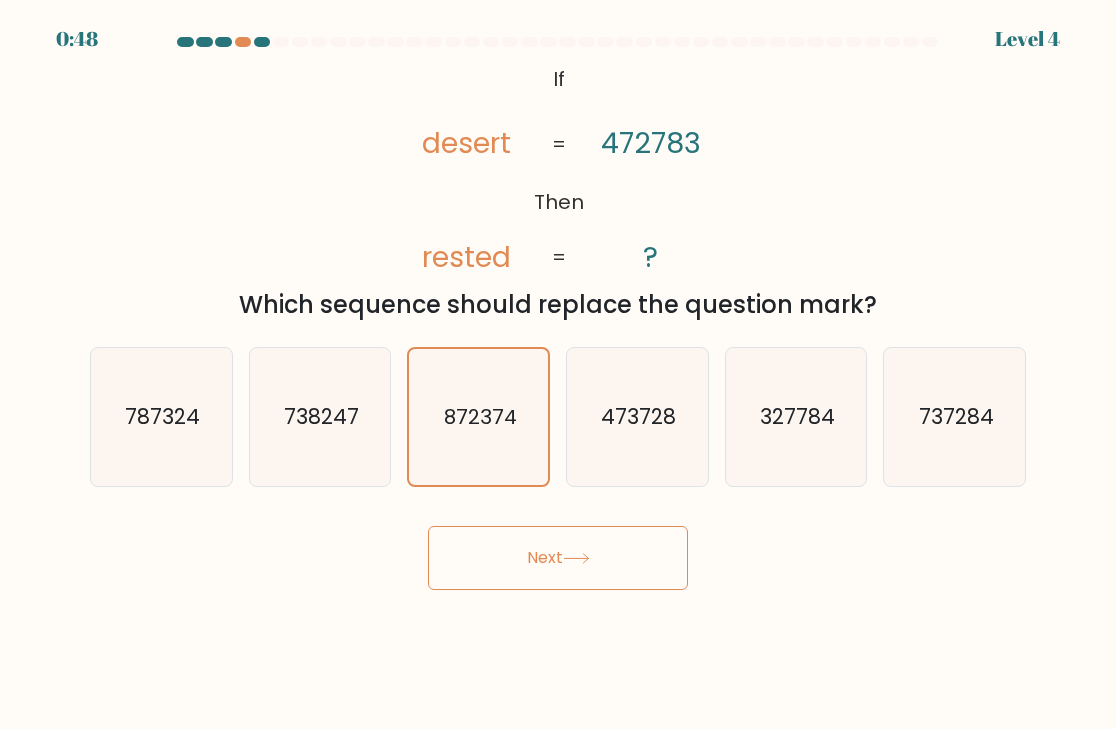click on "Next" at bounding box center (558, 558) 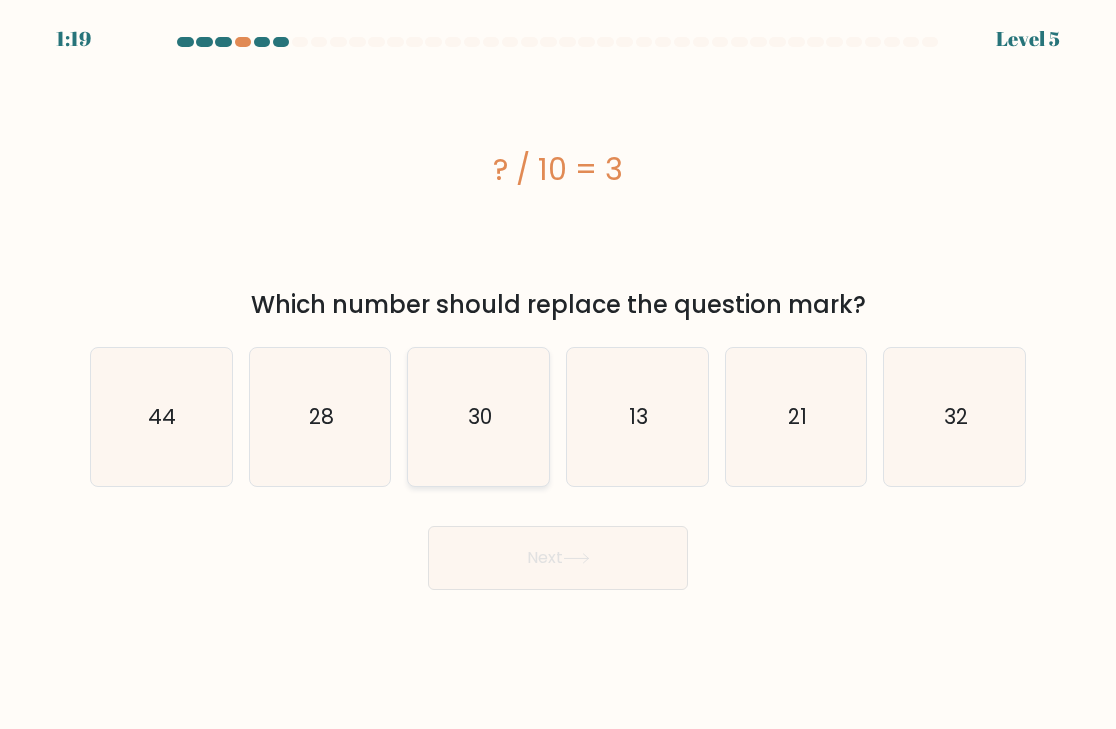 click on "30" 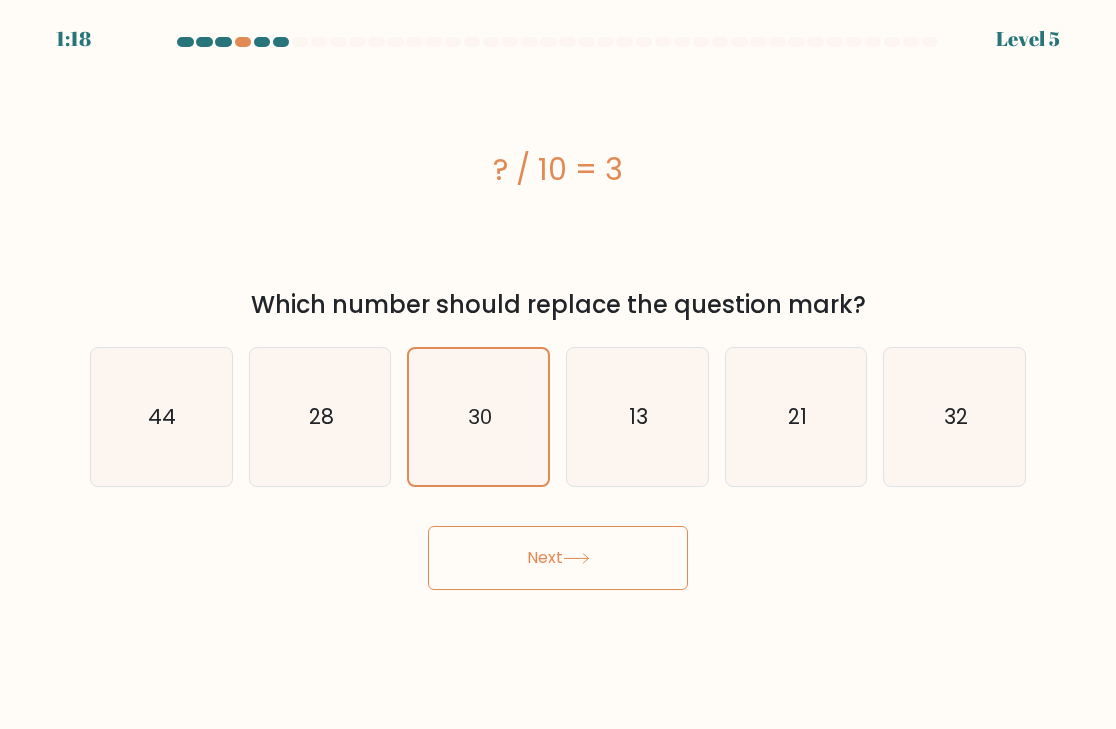 click on "Next" at bounding box center [558, 558] 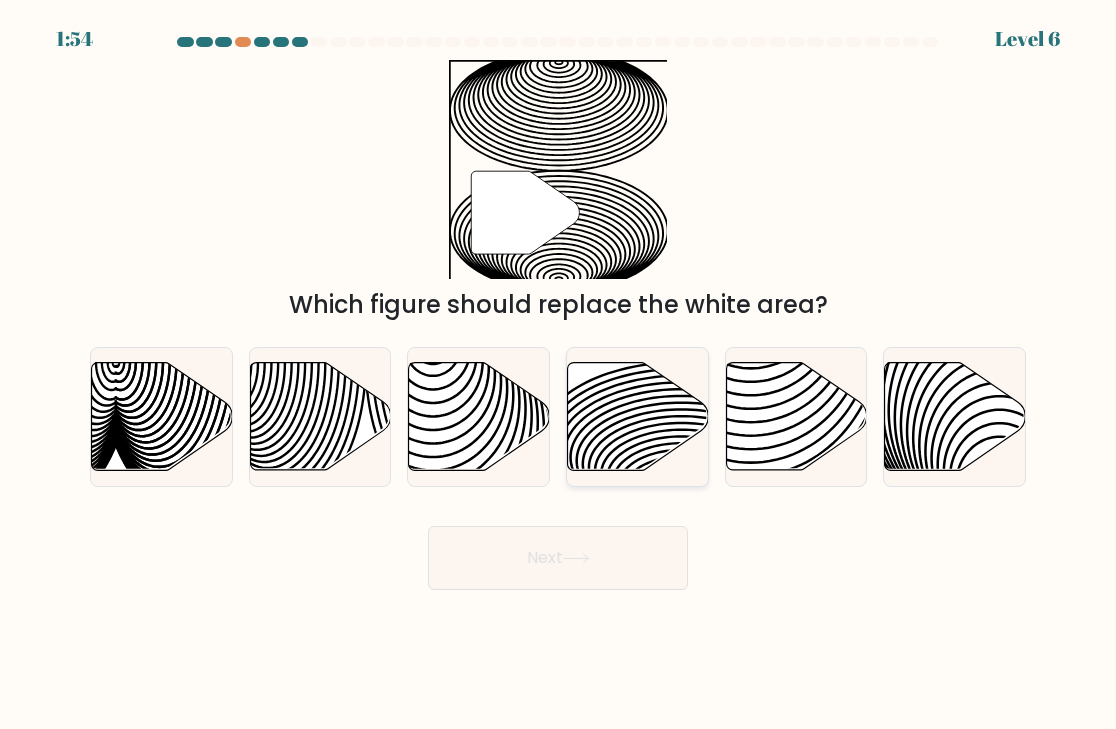 click 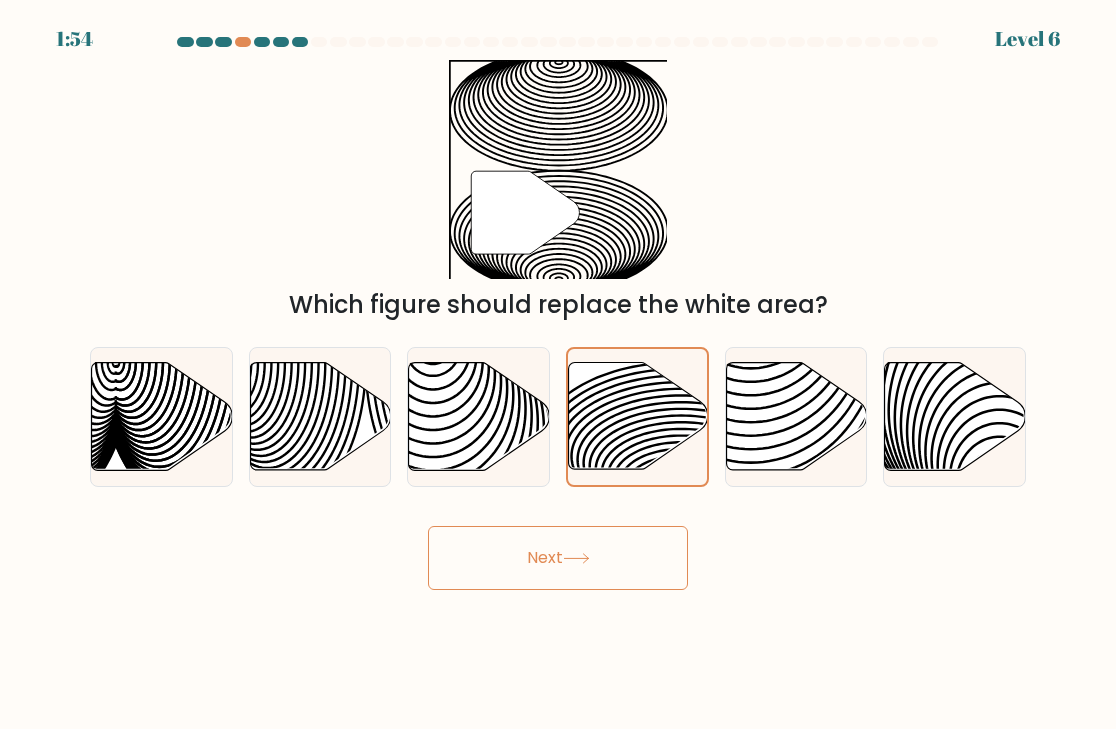 click on "Next" at bounding box center (558, 558) 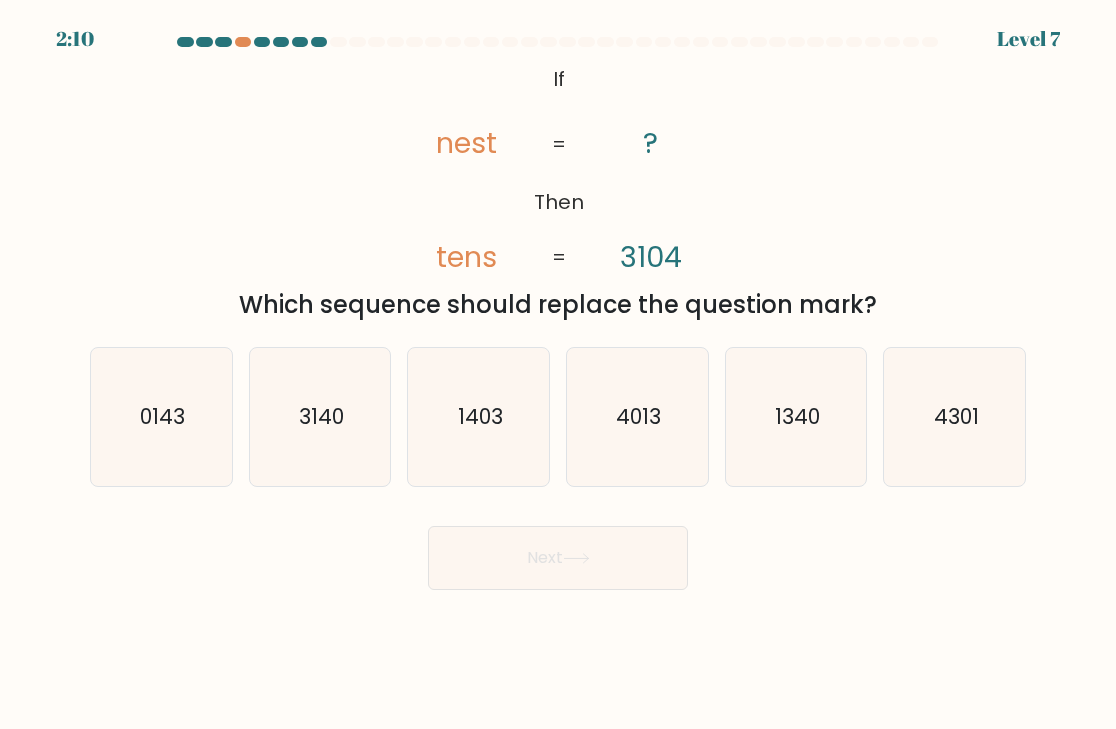 click on "a.
0143
b.
3140
c." at bounding box center (558, 409) 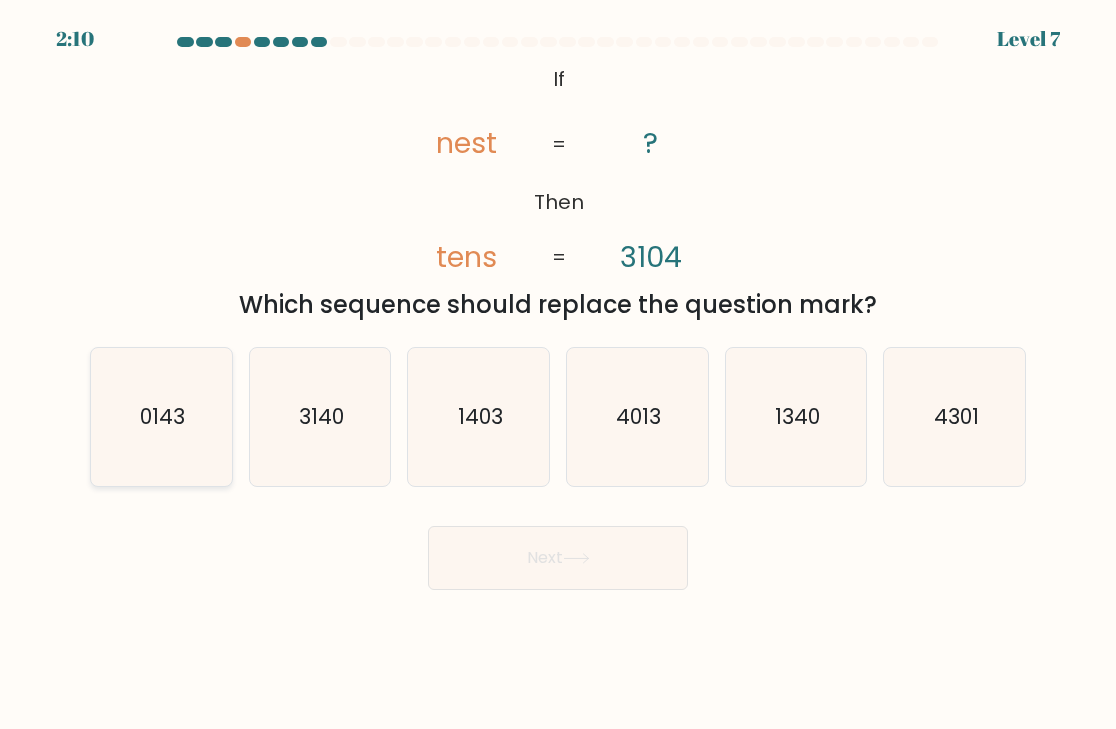 click on "0143" 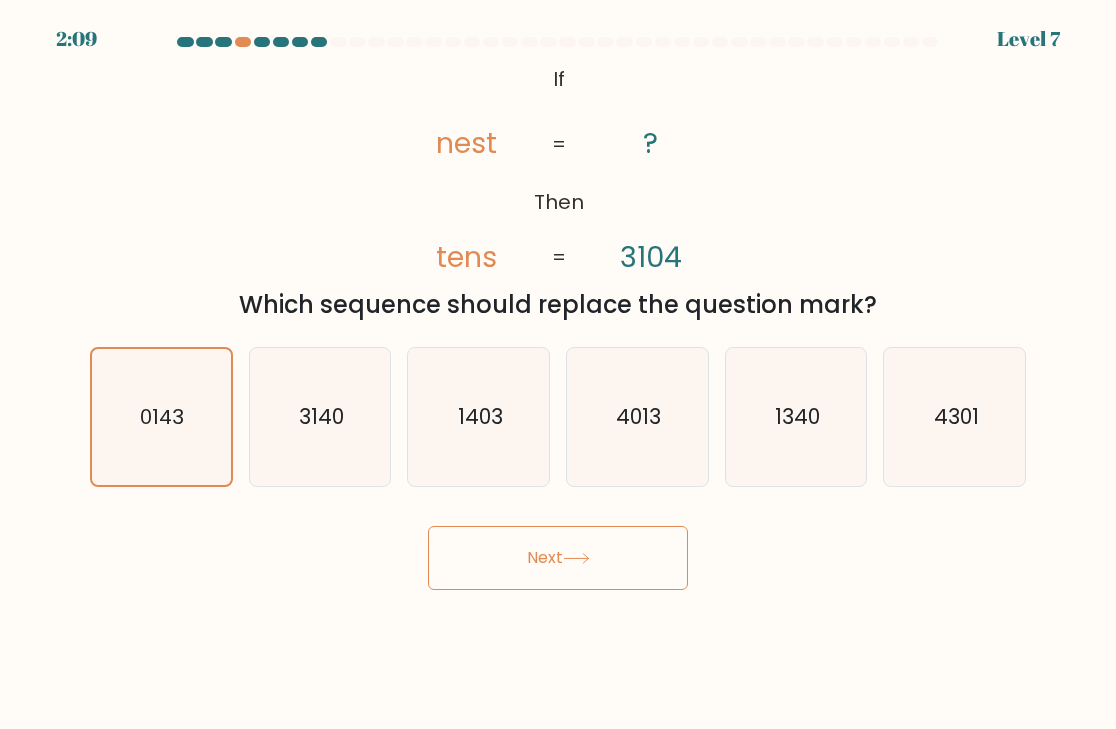 click on "Next" at bounding box center [558, 558] 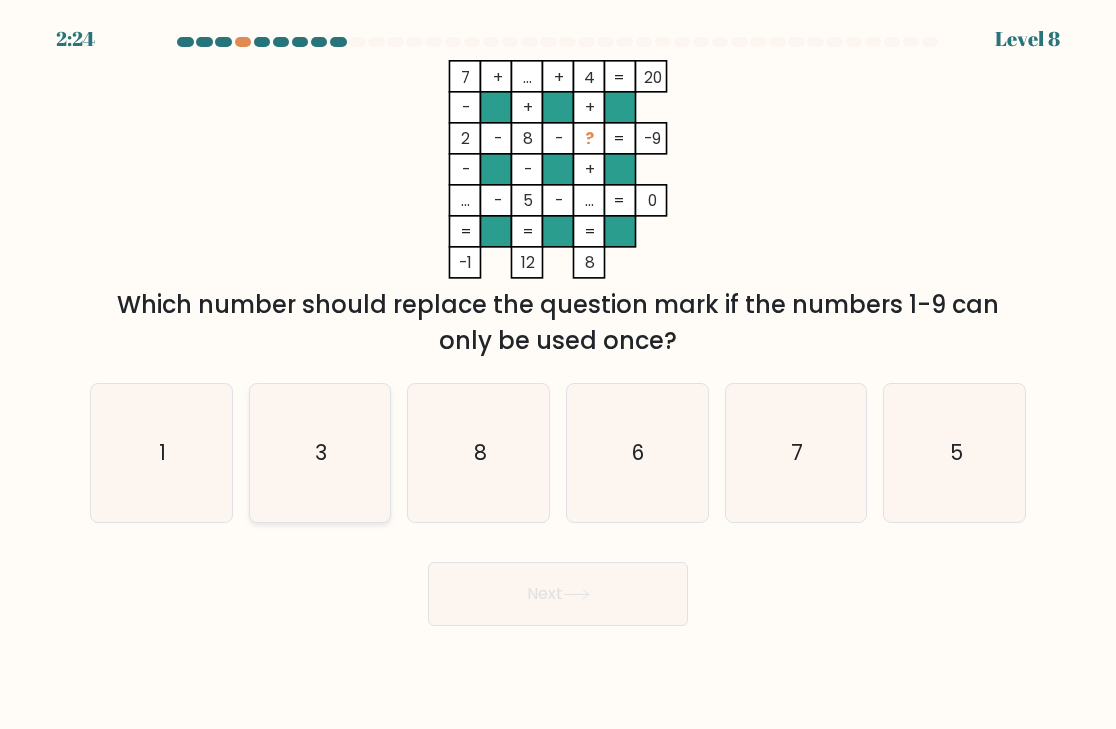 click on "3" 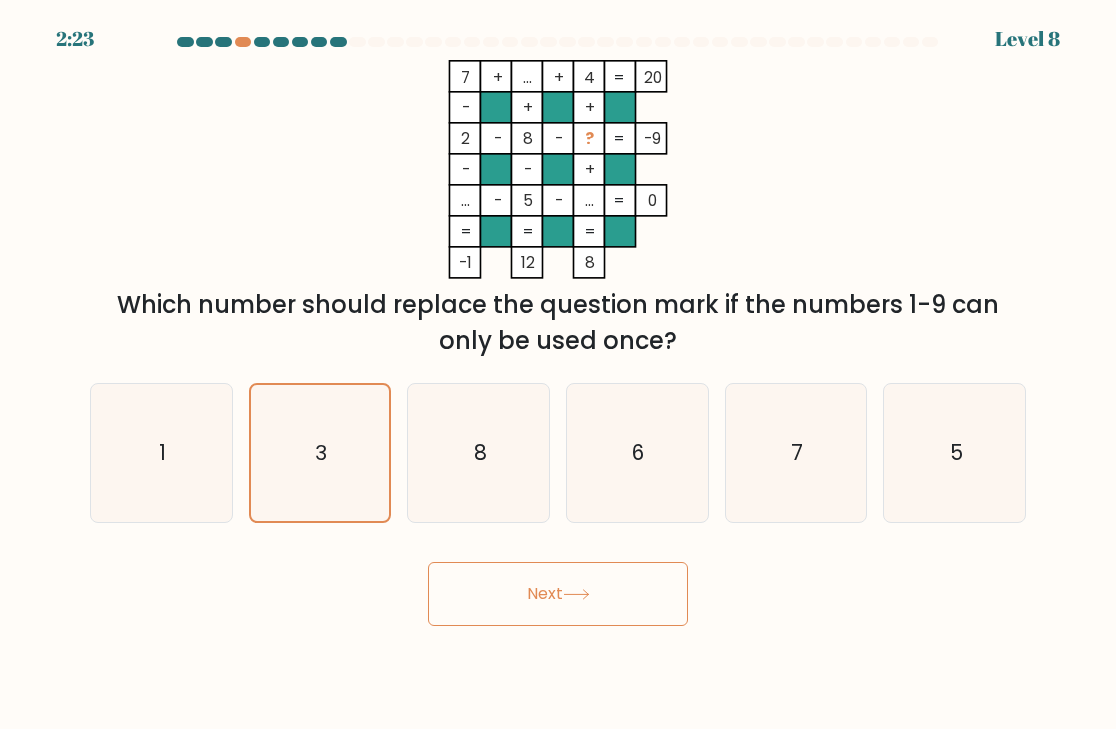 click on "2:23
Level 8" at bounding box center [558, 364] 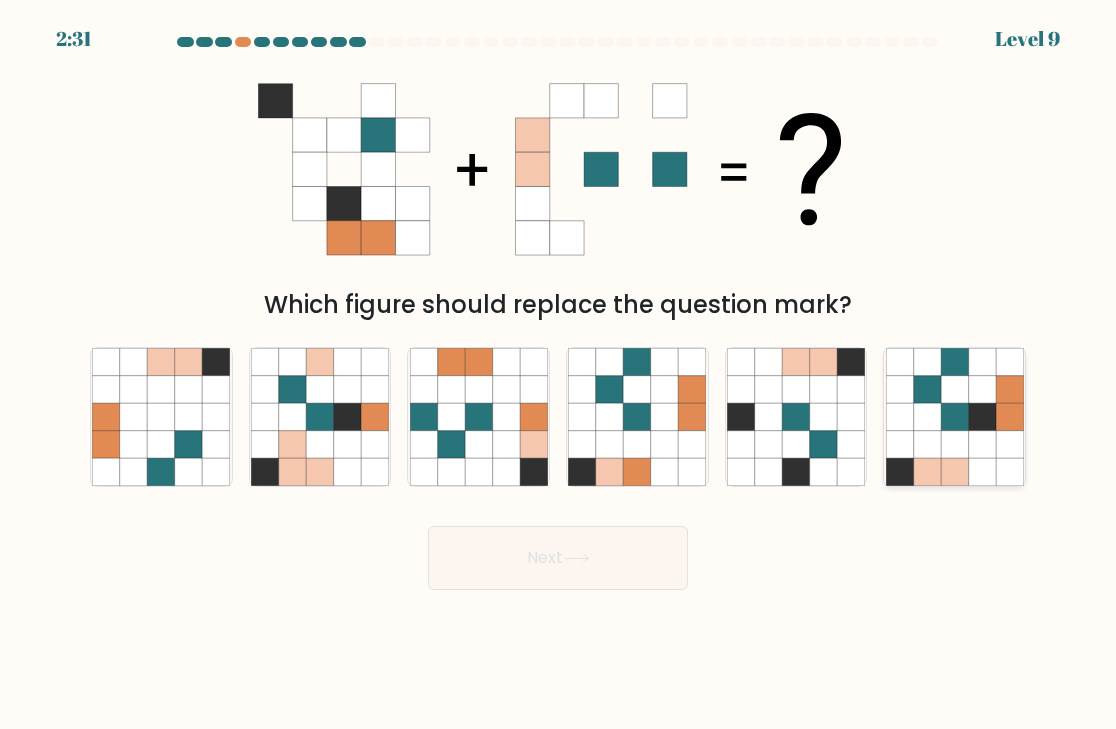 click 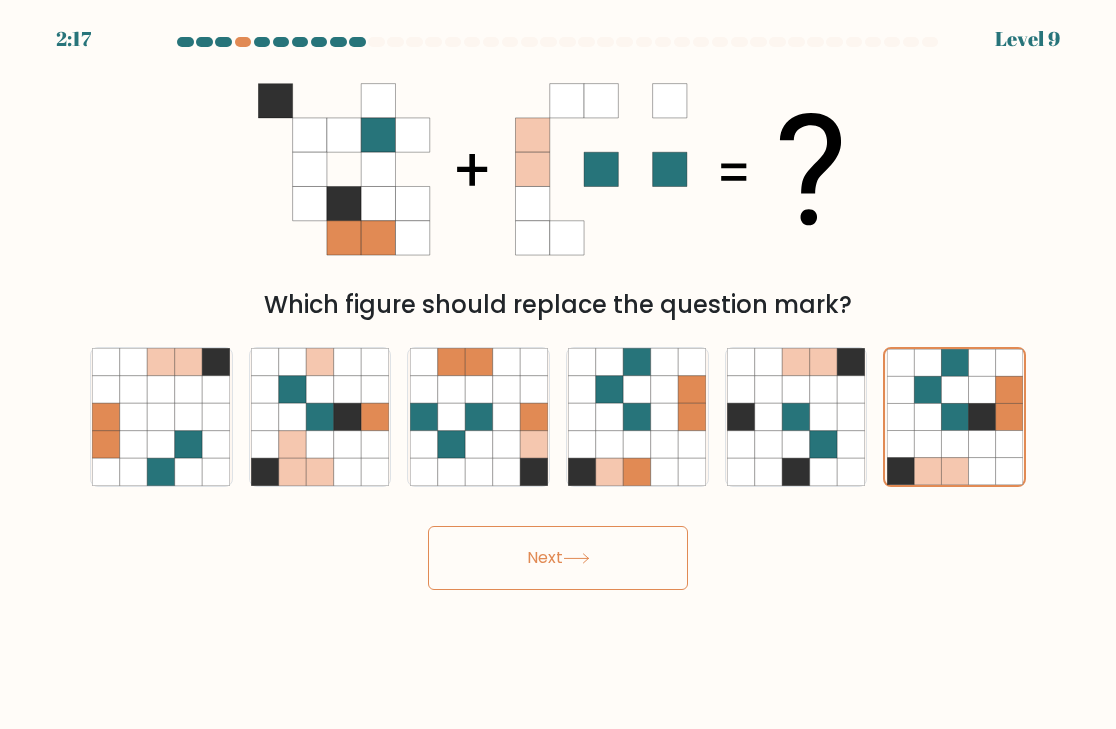 click on "Next" at bounding box center [558, 558] 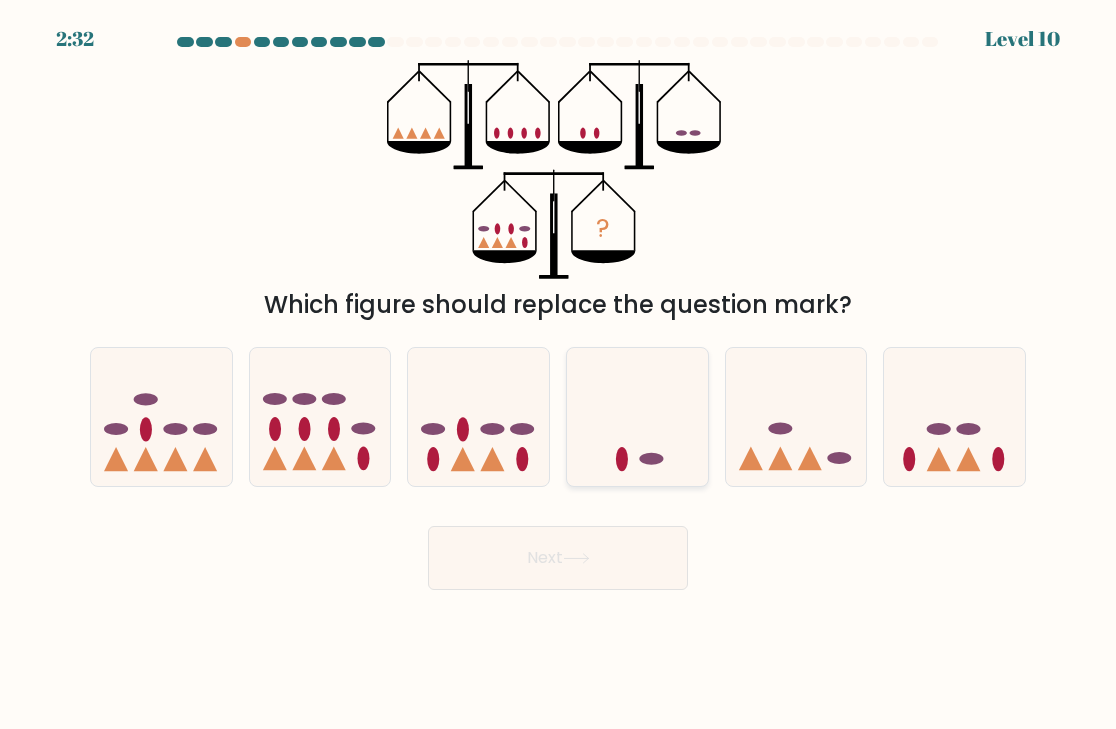 click 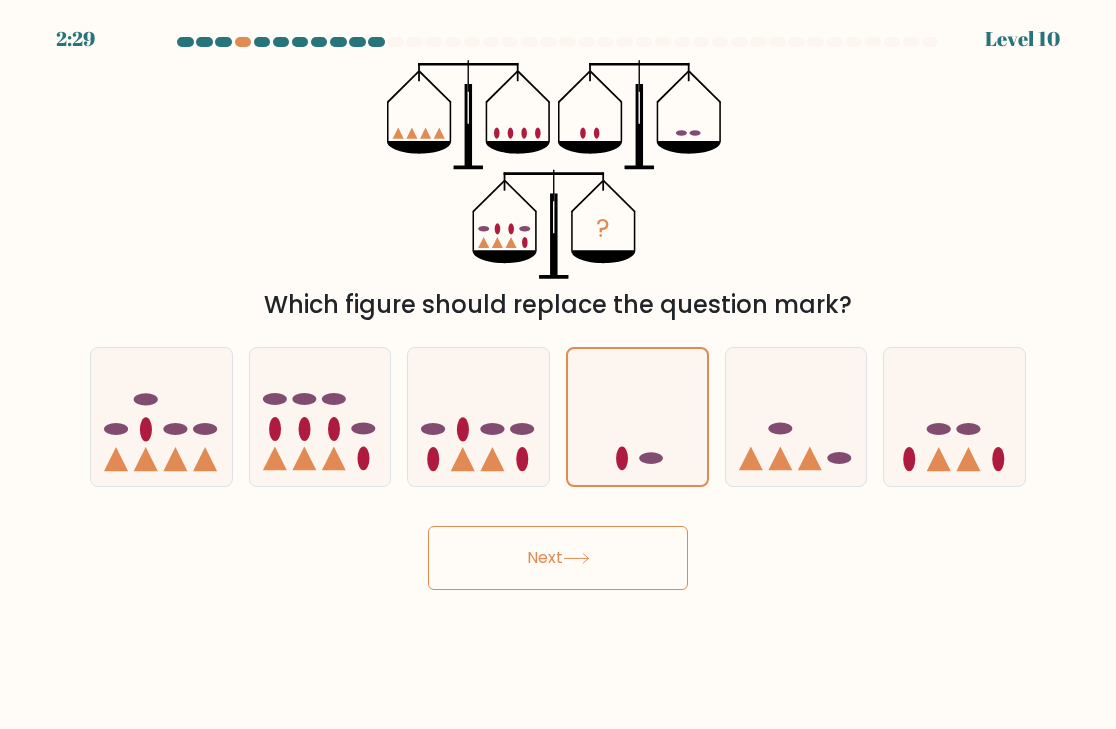 click on "Next" at bounding box center [558, 558] 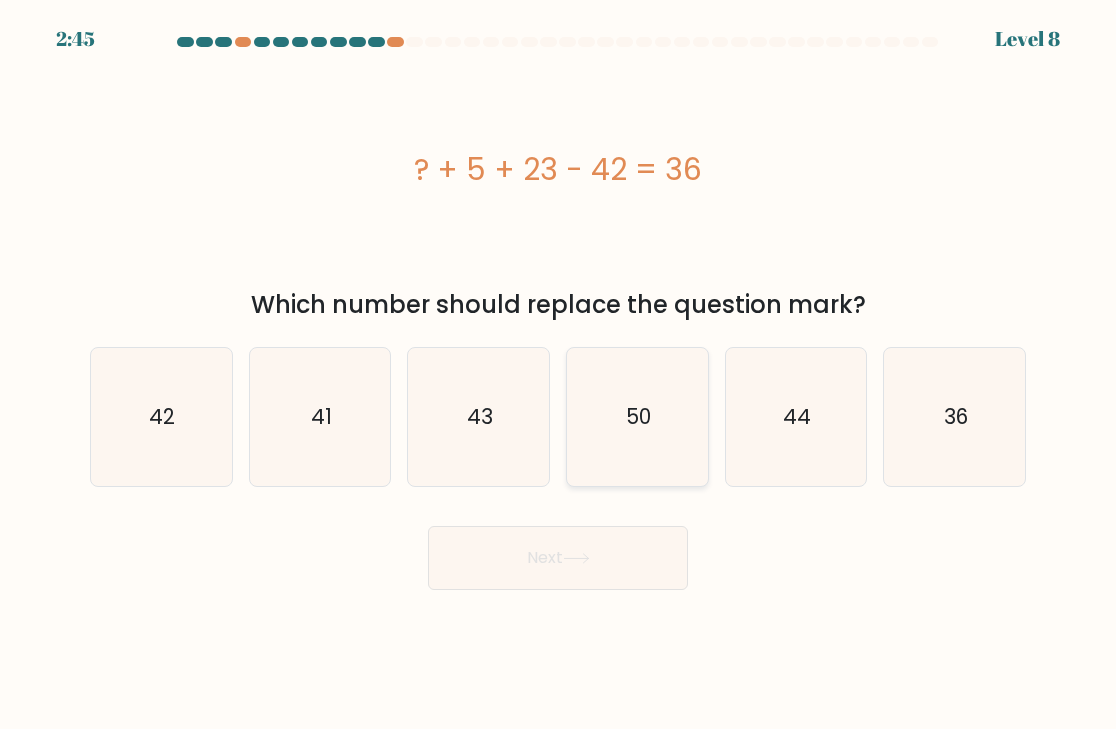 click on "50" 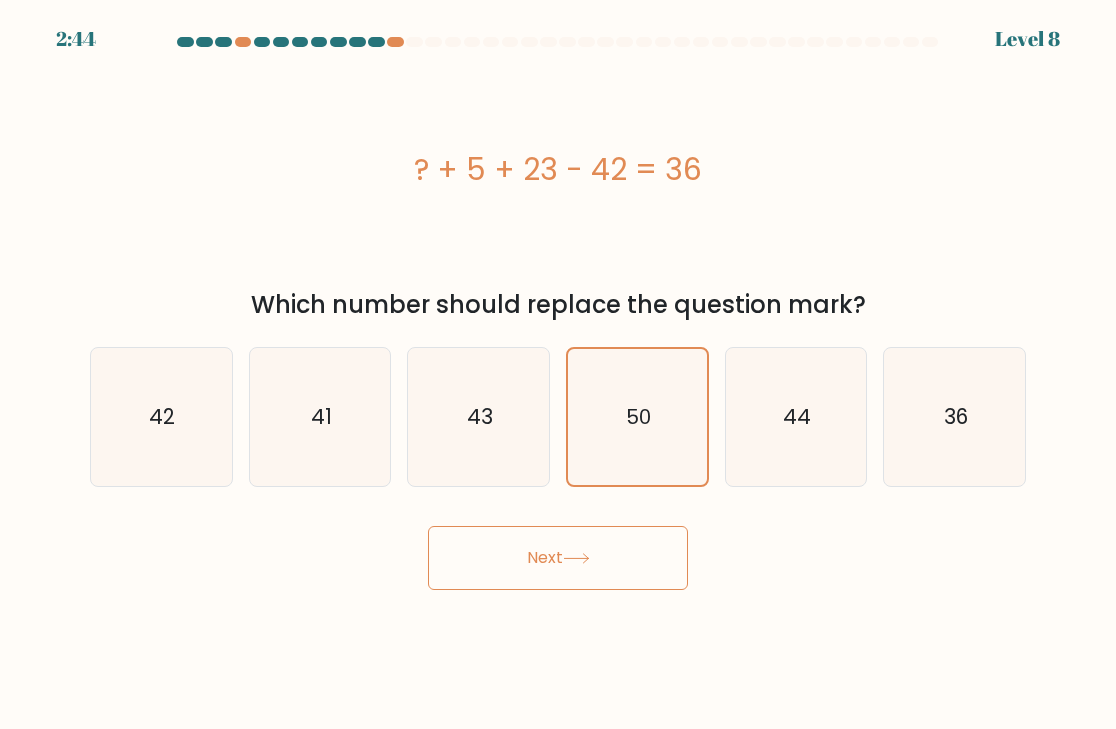click on "Next" at bounding box center (558, 558) 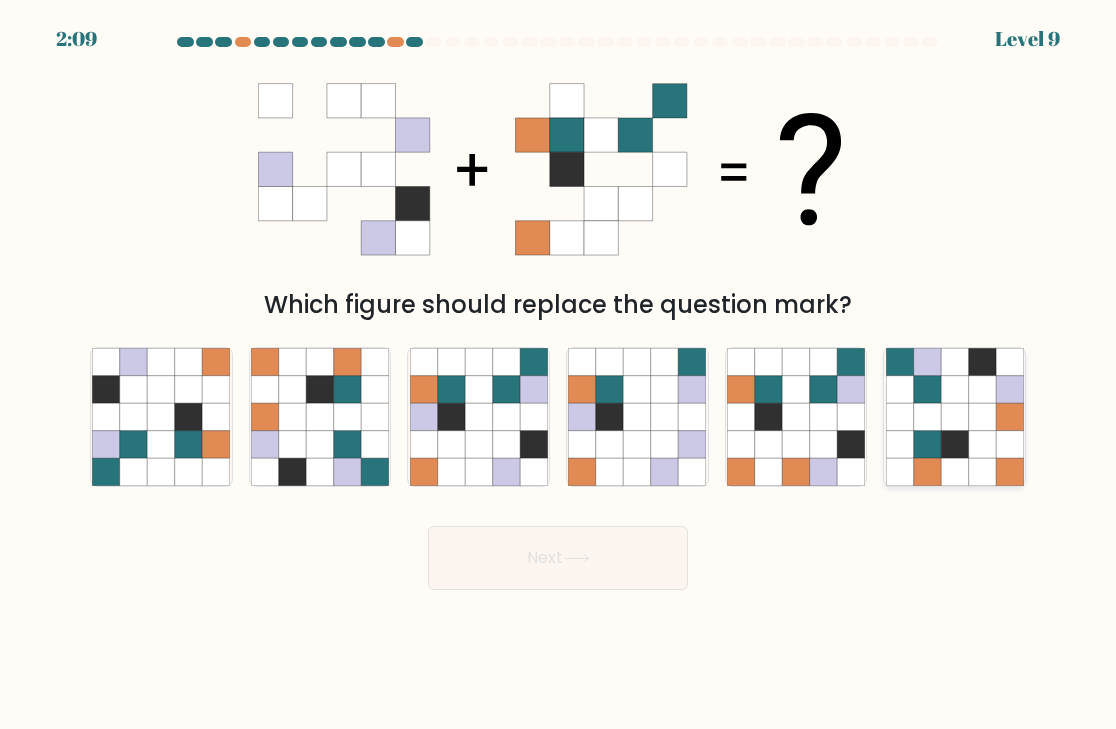 click 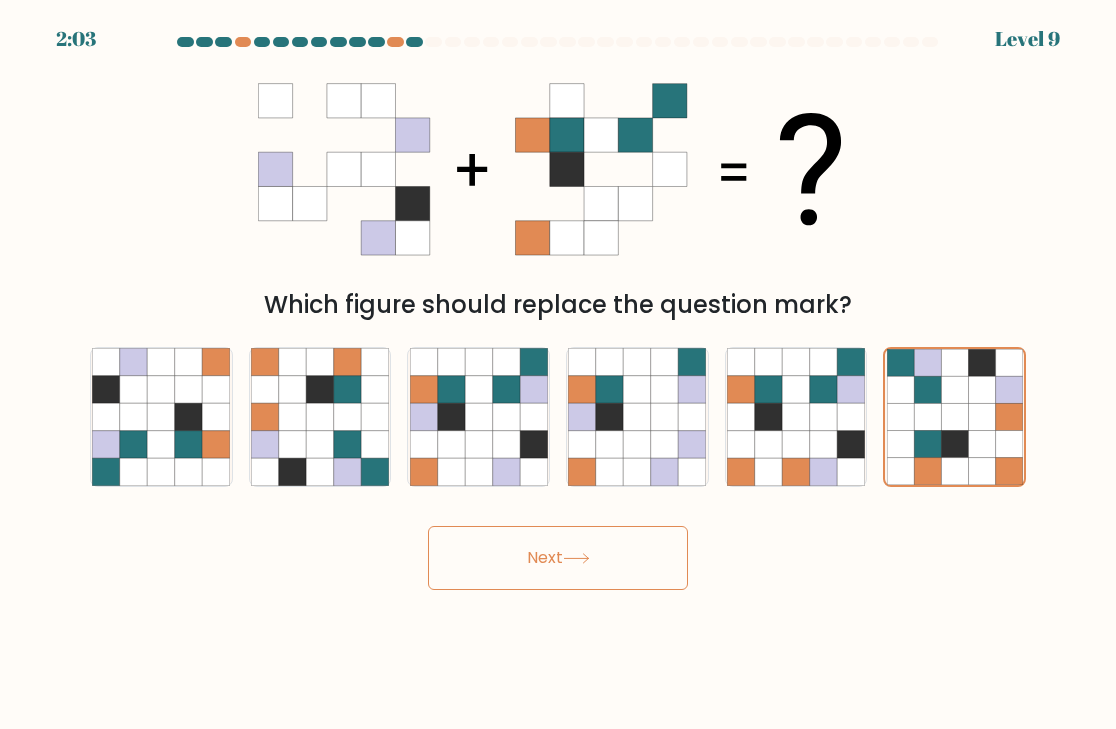 click on "Next" at bounding box center [558, 558] 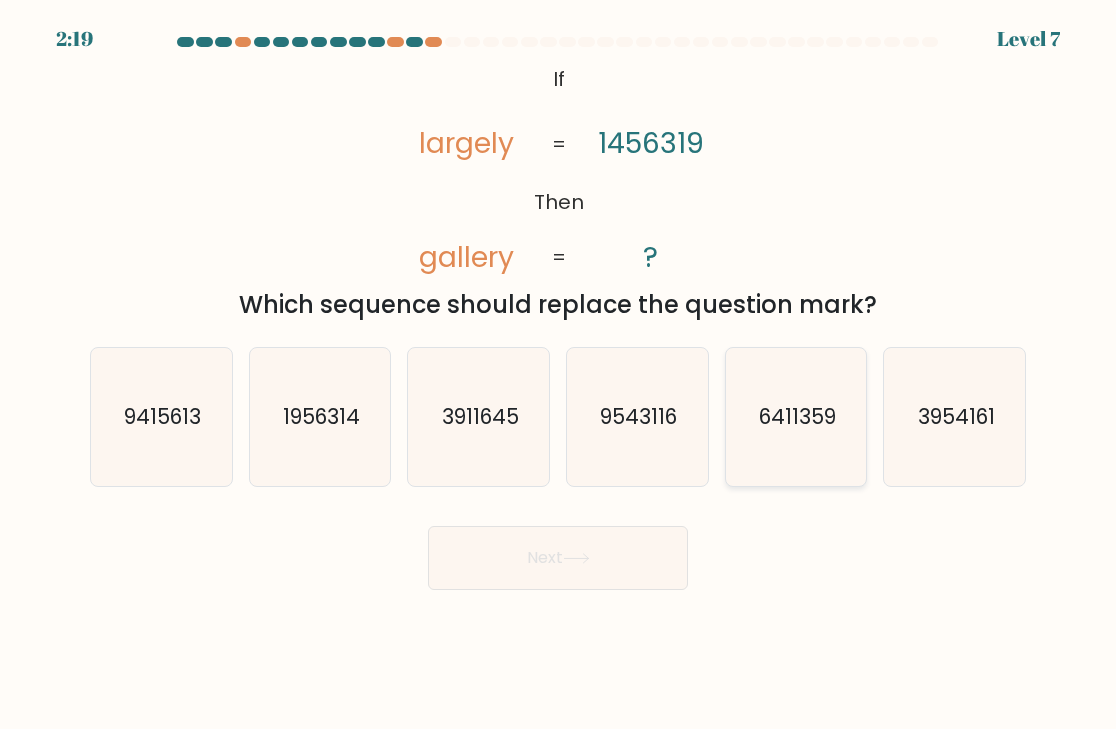 click on "6411359" 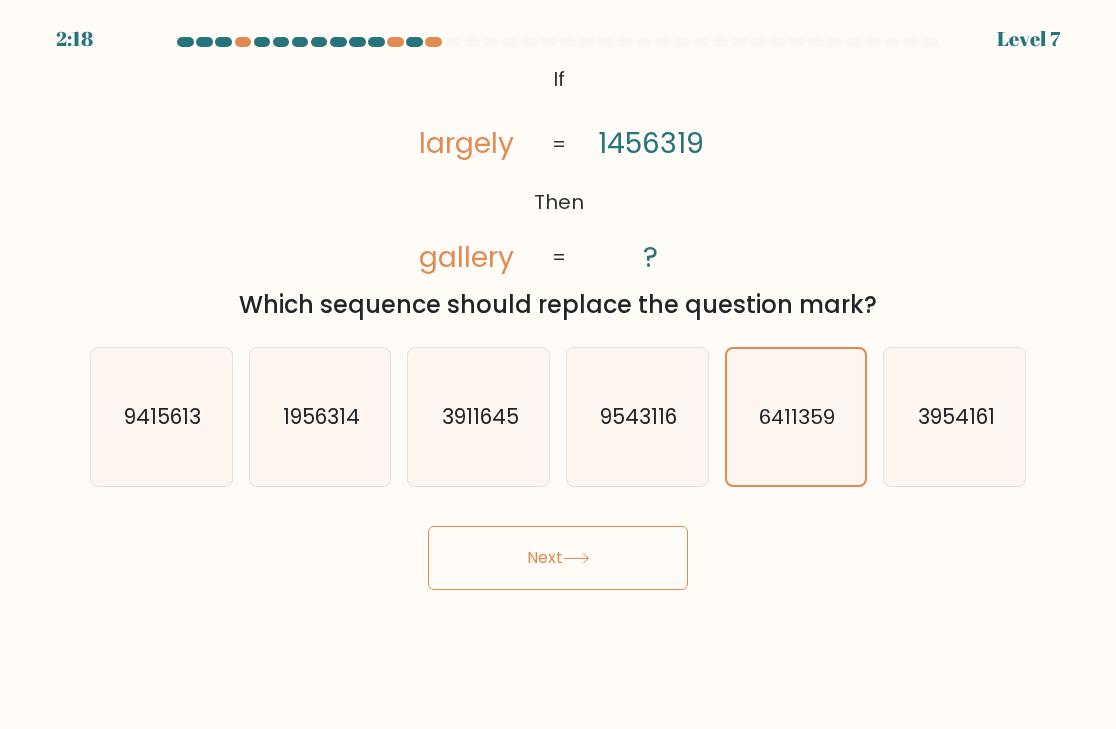 click on "Next" at bounding box center [558, 558] 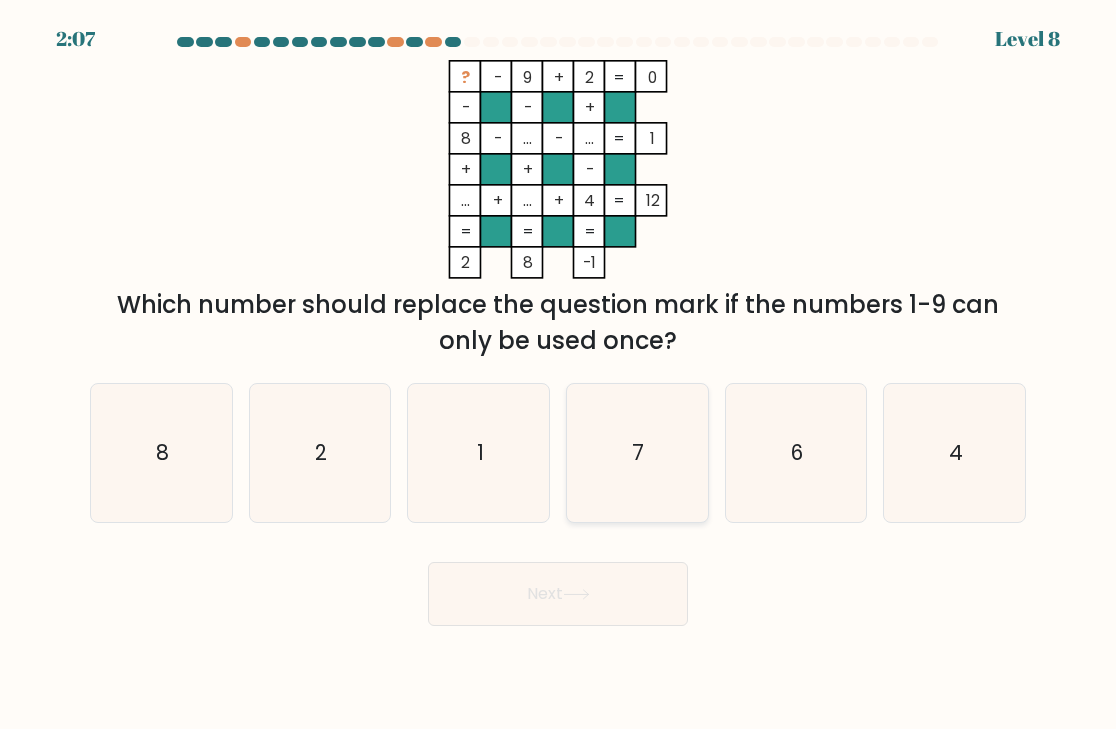 click on "7" 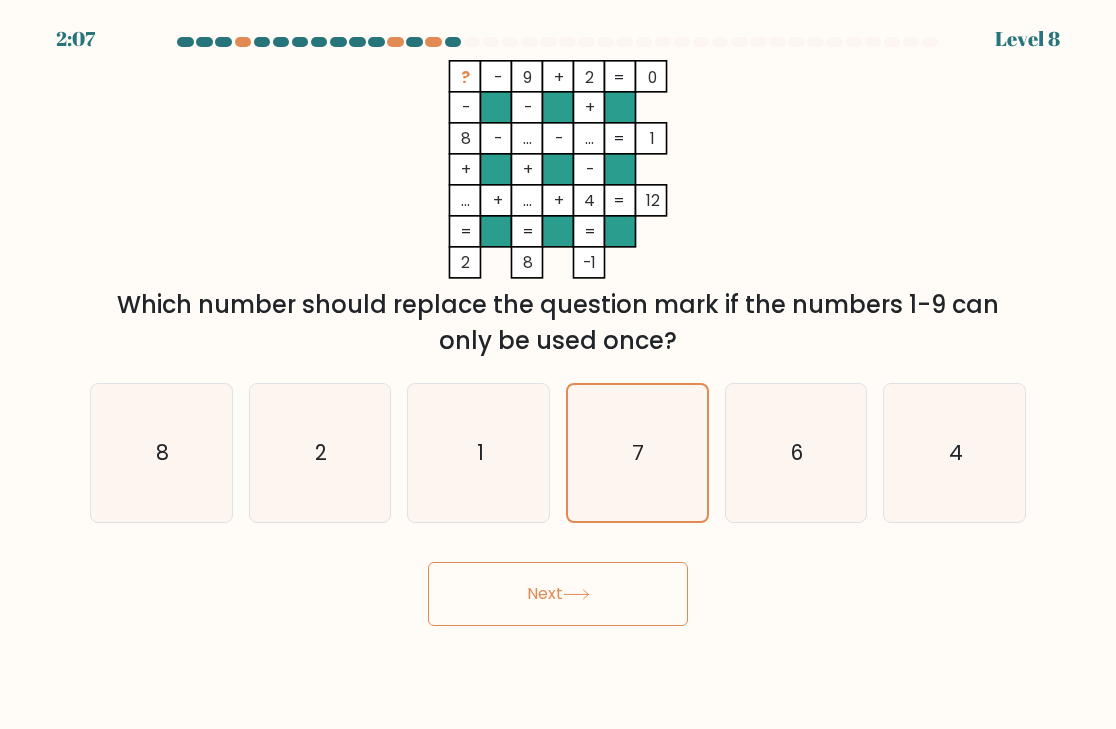 click on "Next" at bounding box center (558, 594) 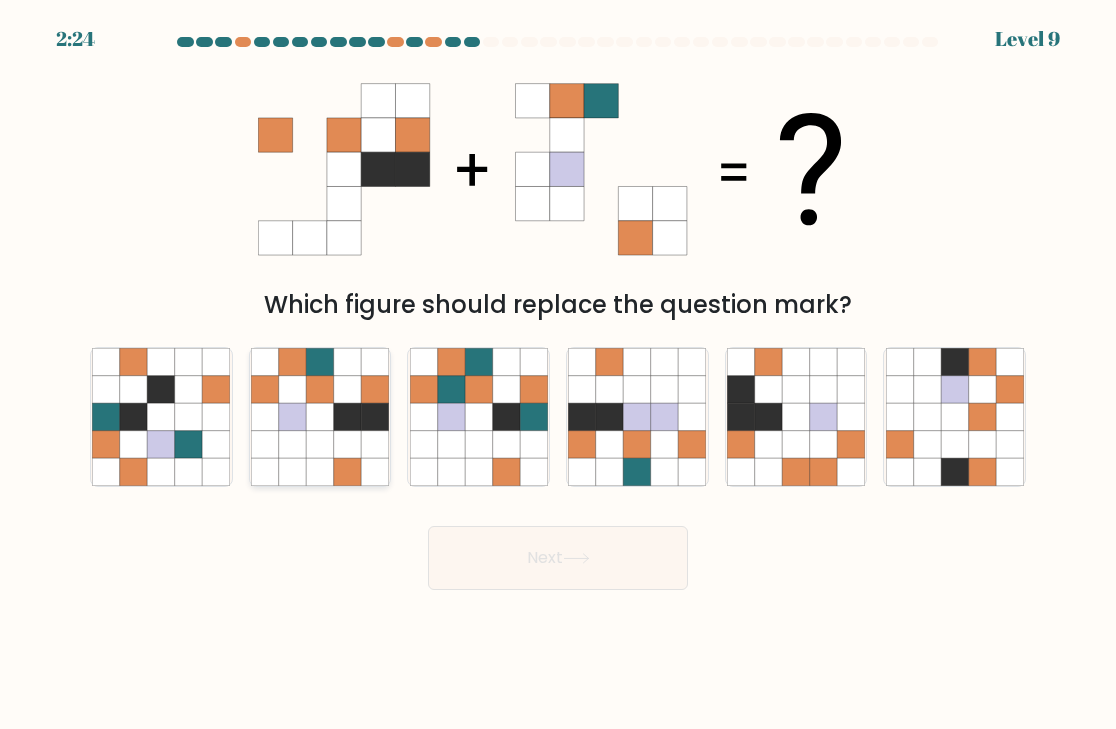 click 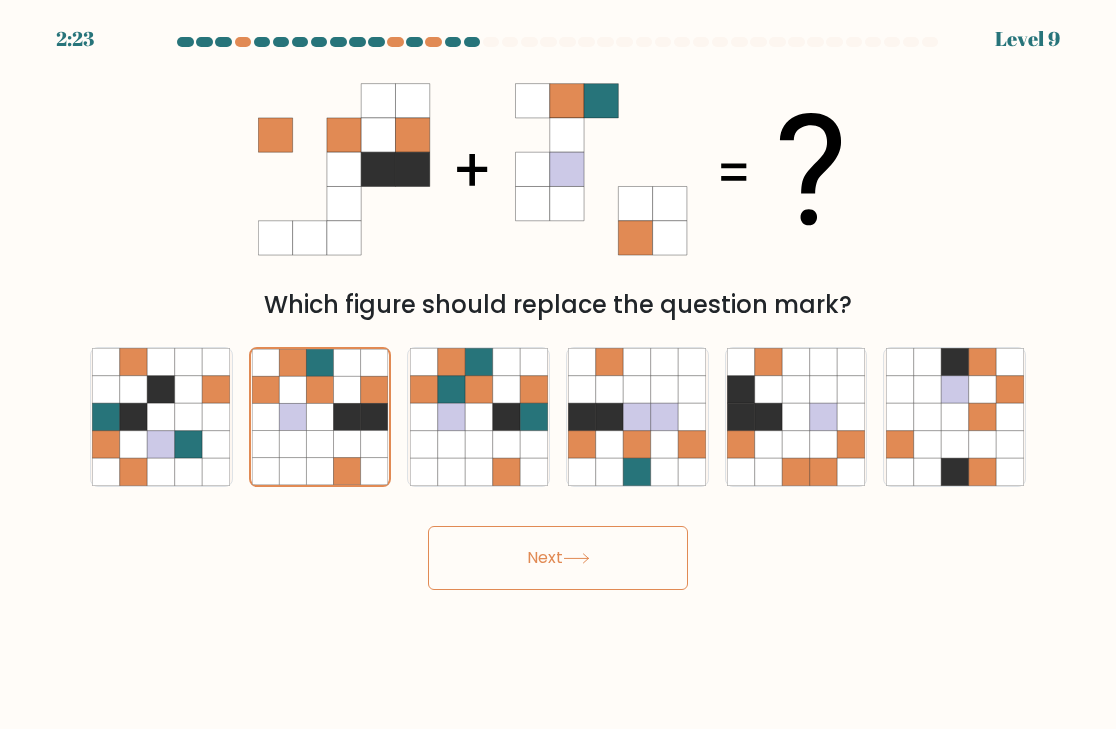 click on "Next" at bounding box center (558, 558) 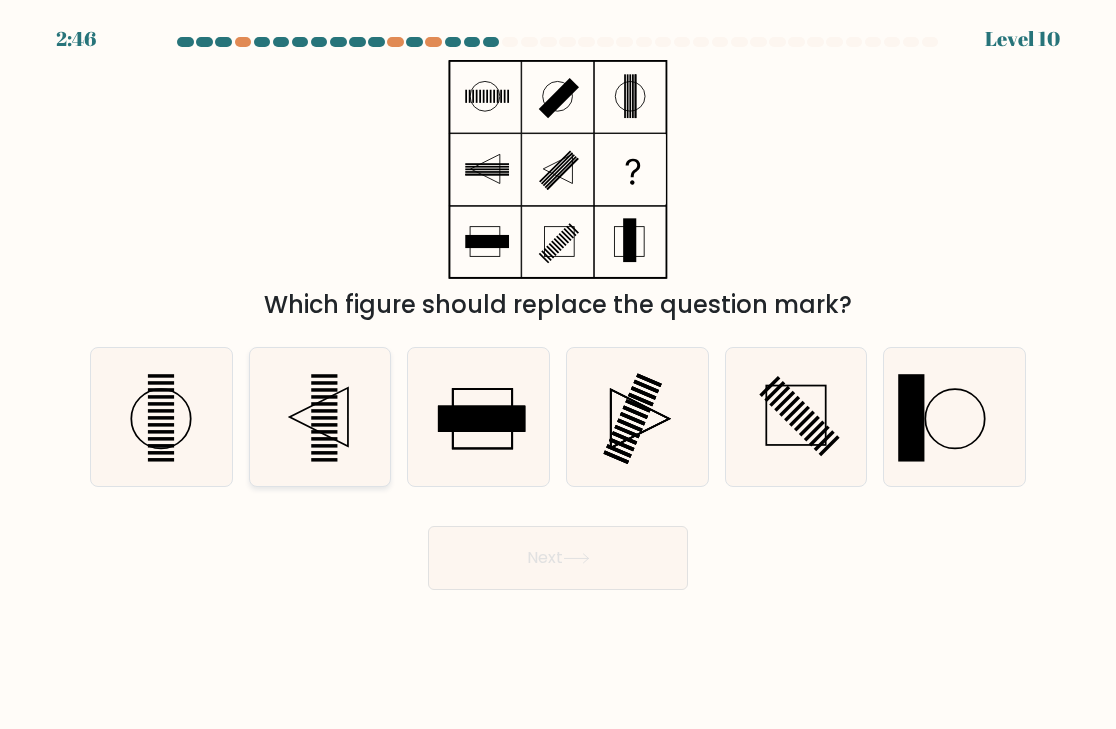 click 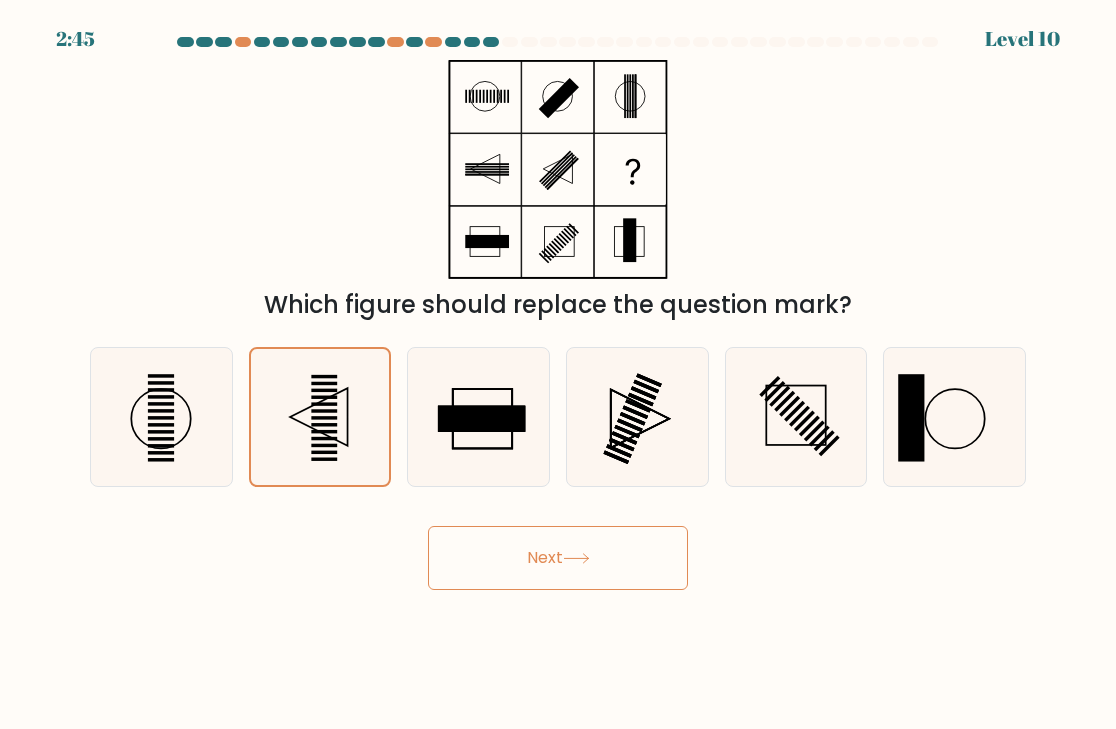 click on "Next" at bounding box center (558, 558) 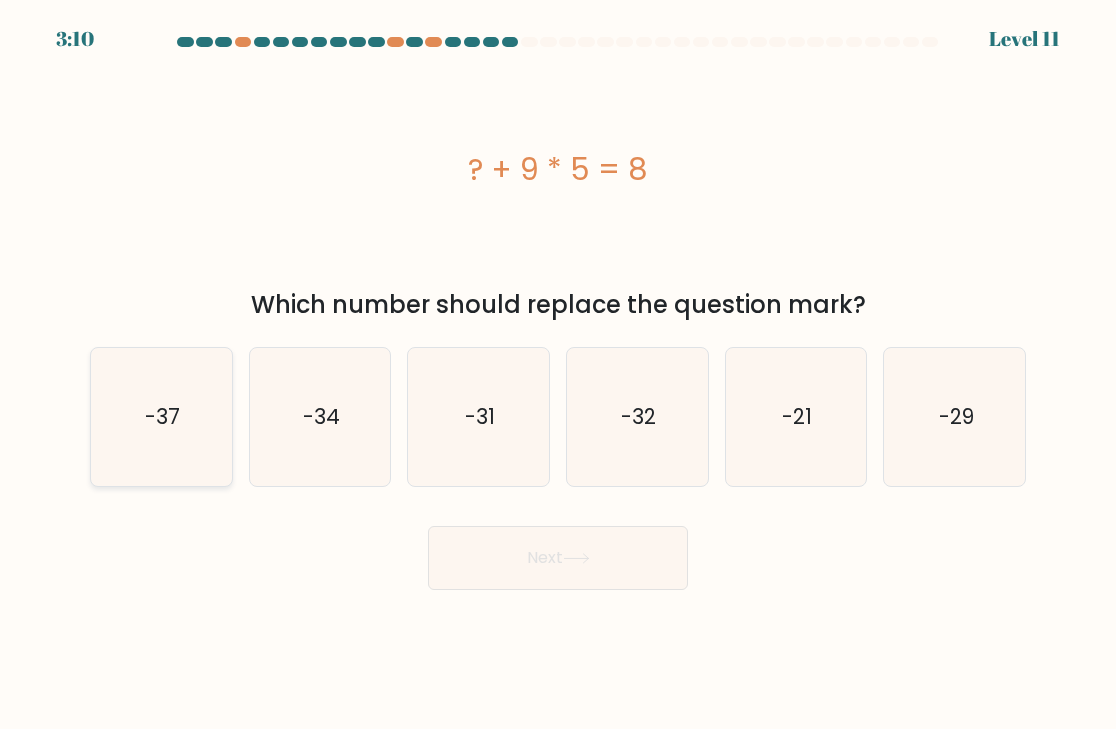 click on "-37" 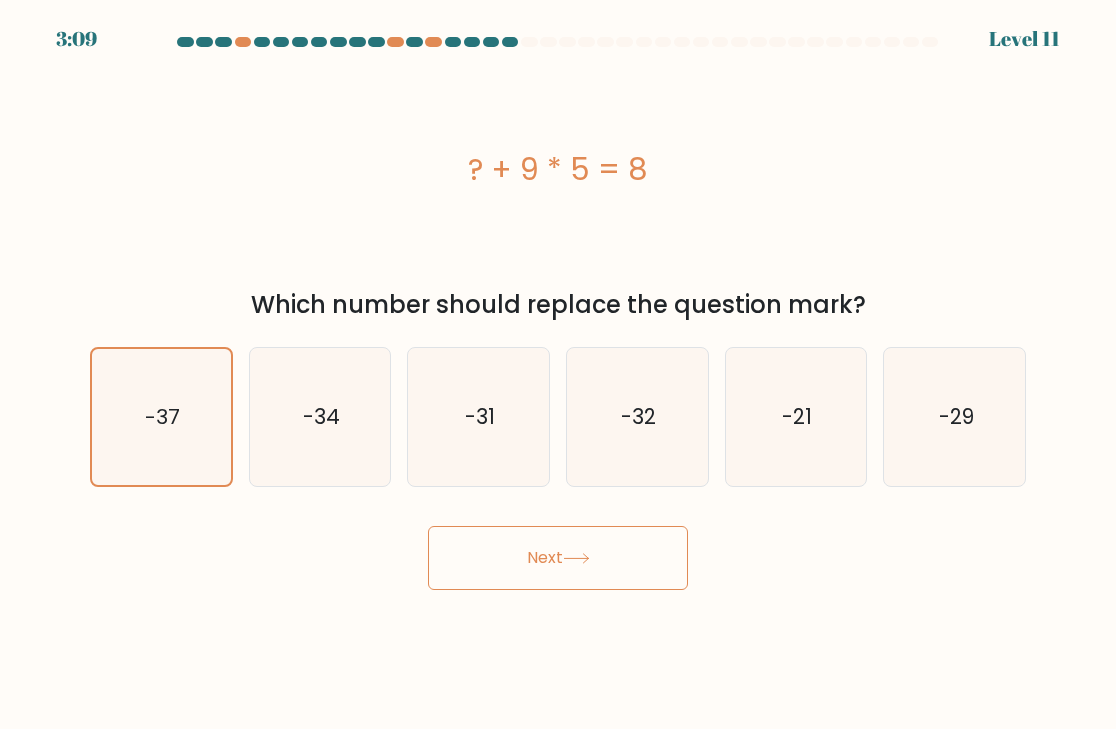 click on "Next" at bounding box center (558, 558) 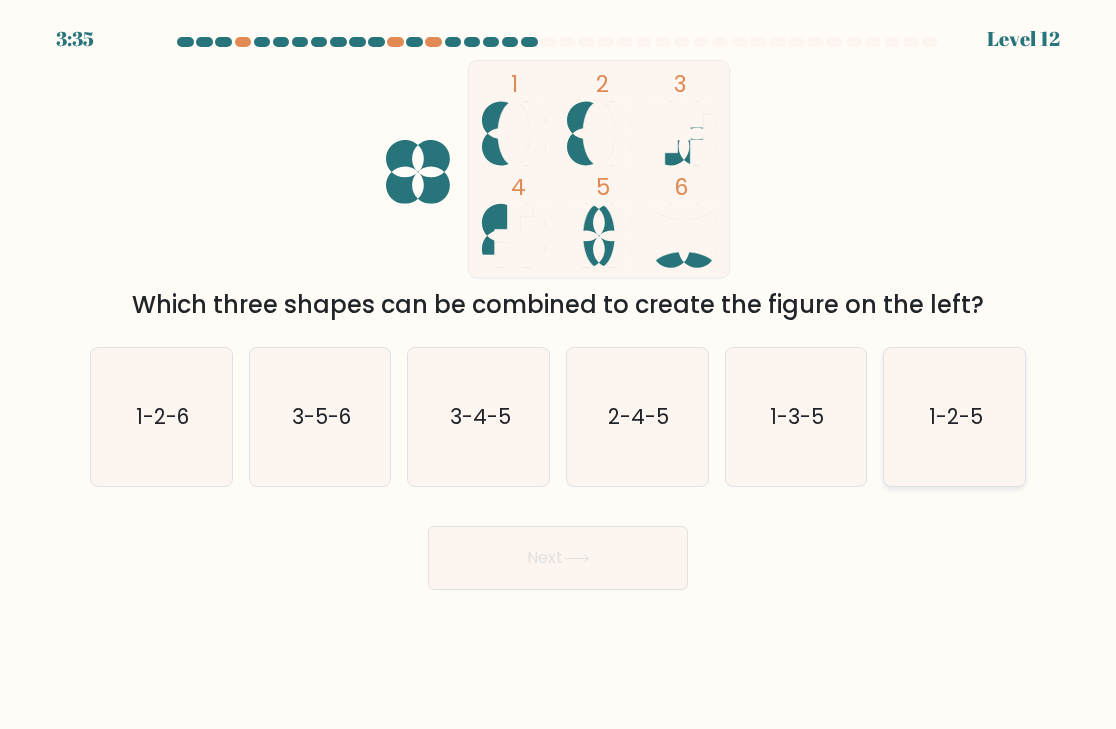 click on "1-2-5" 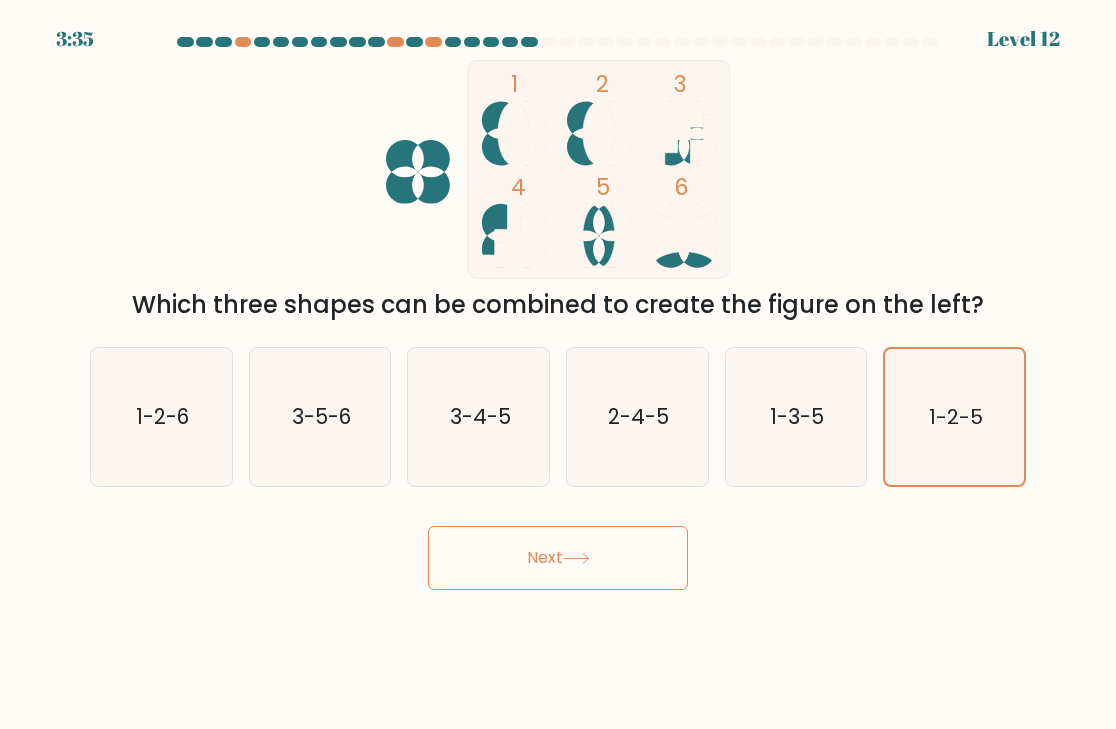 click on "Next" at bounding box center [558, 558] 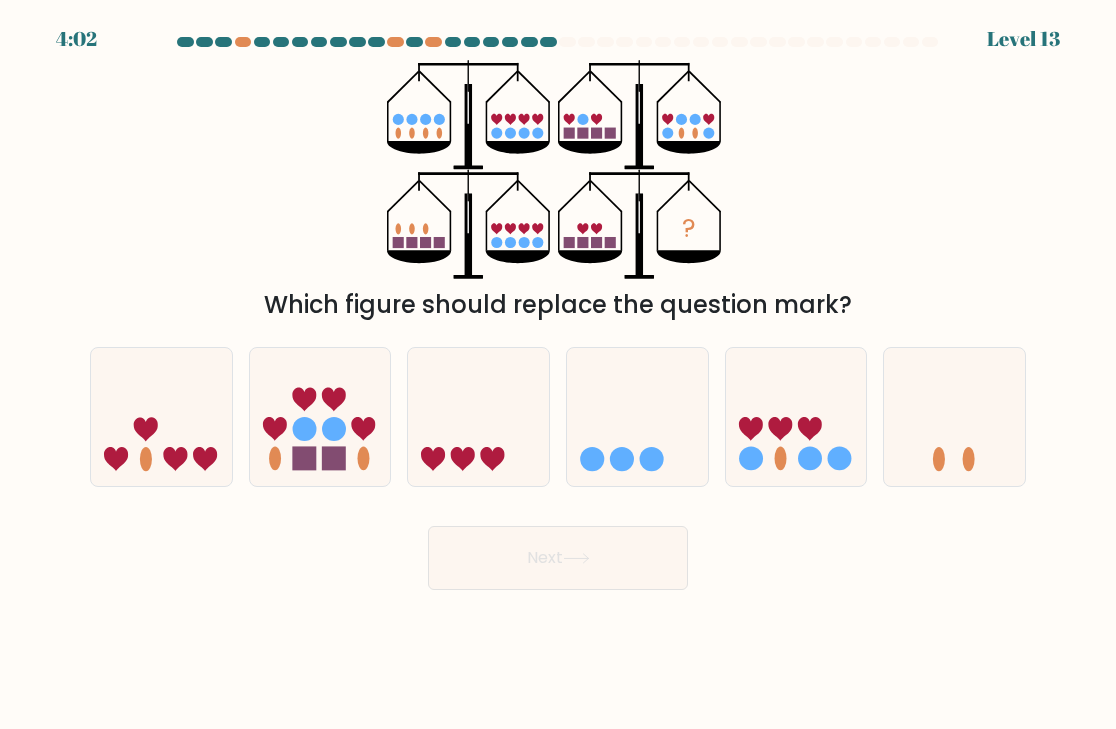 click on "?
Which figure should replace the question mark?" at bounding box center (558, 191) 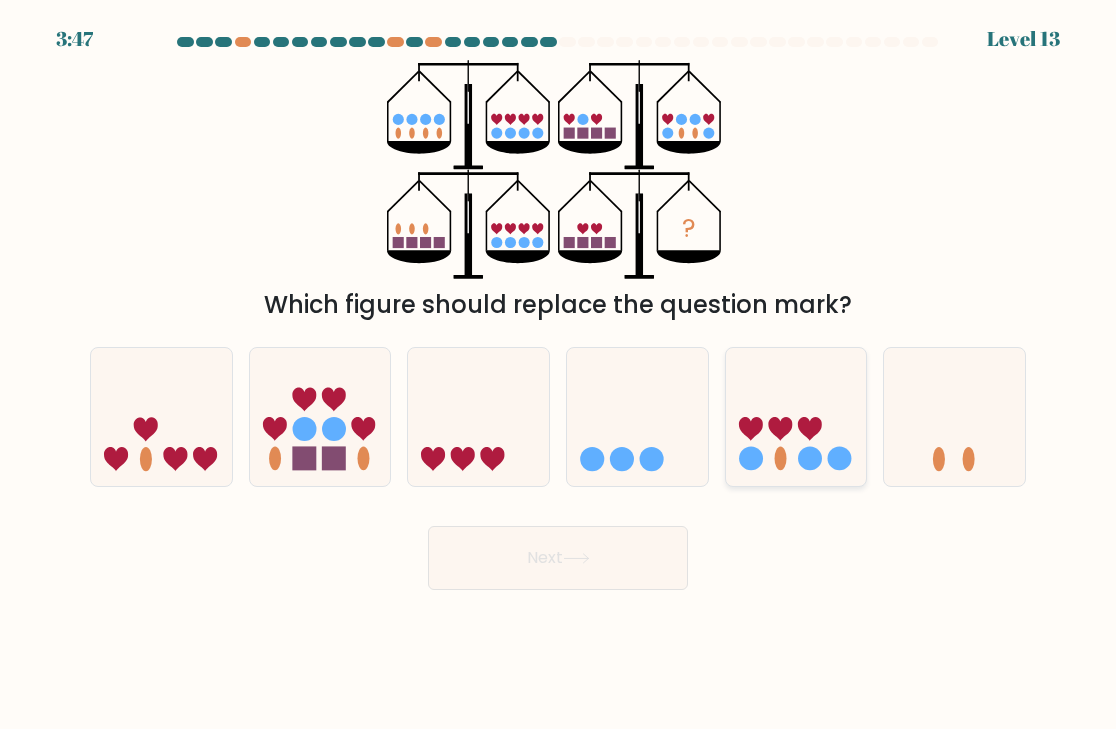 click 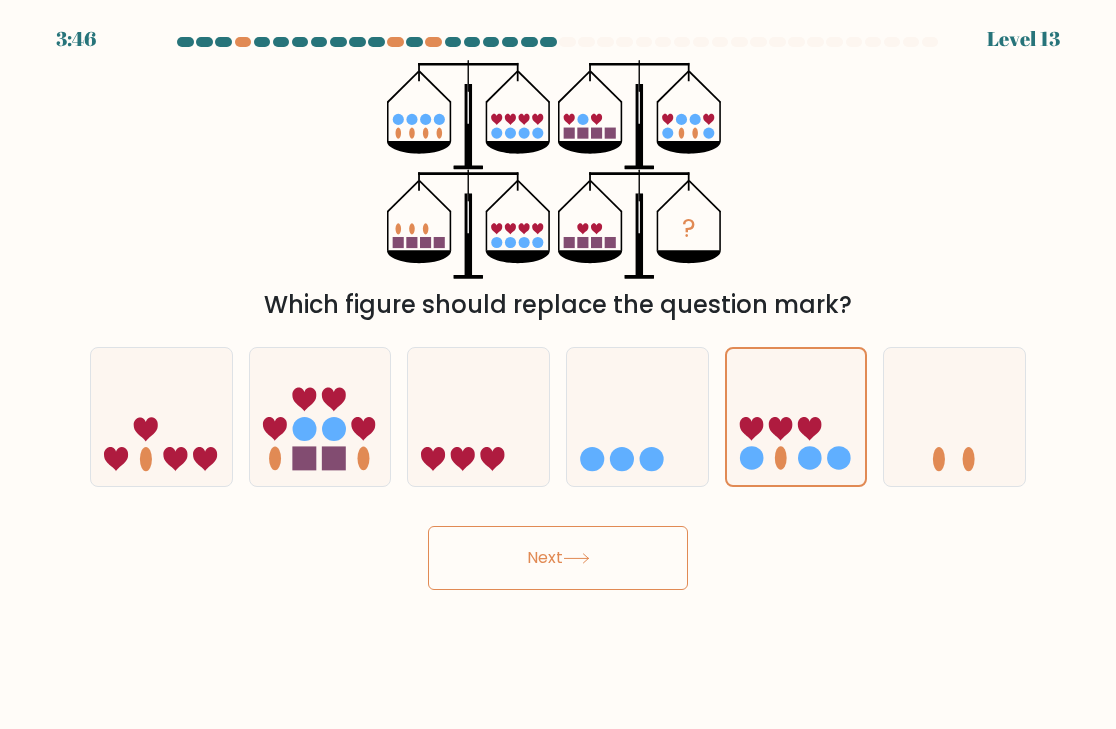 click 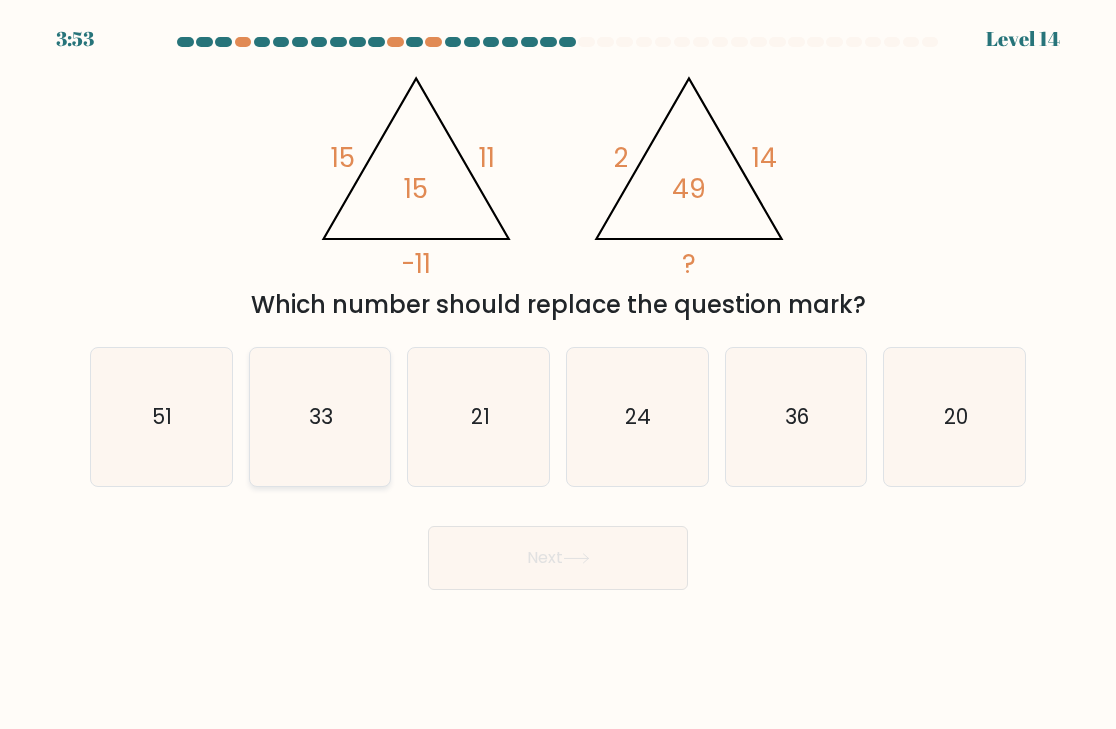 click on "33" 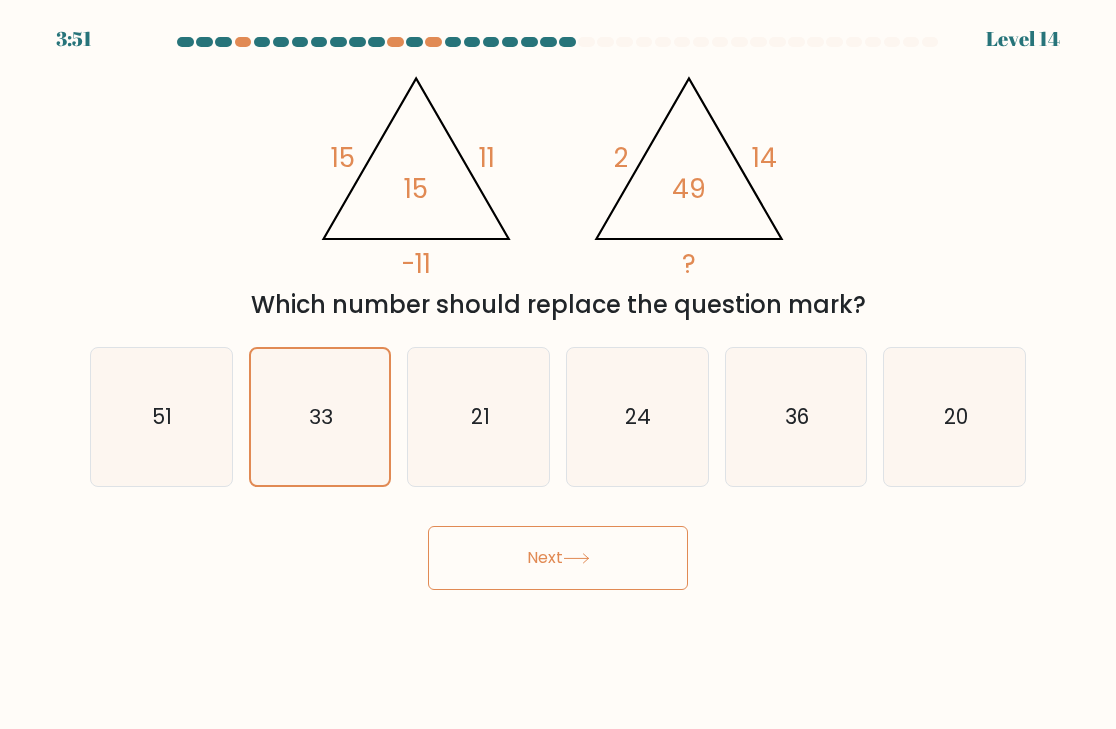 click on "Next" at bounding box center [558, 558] 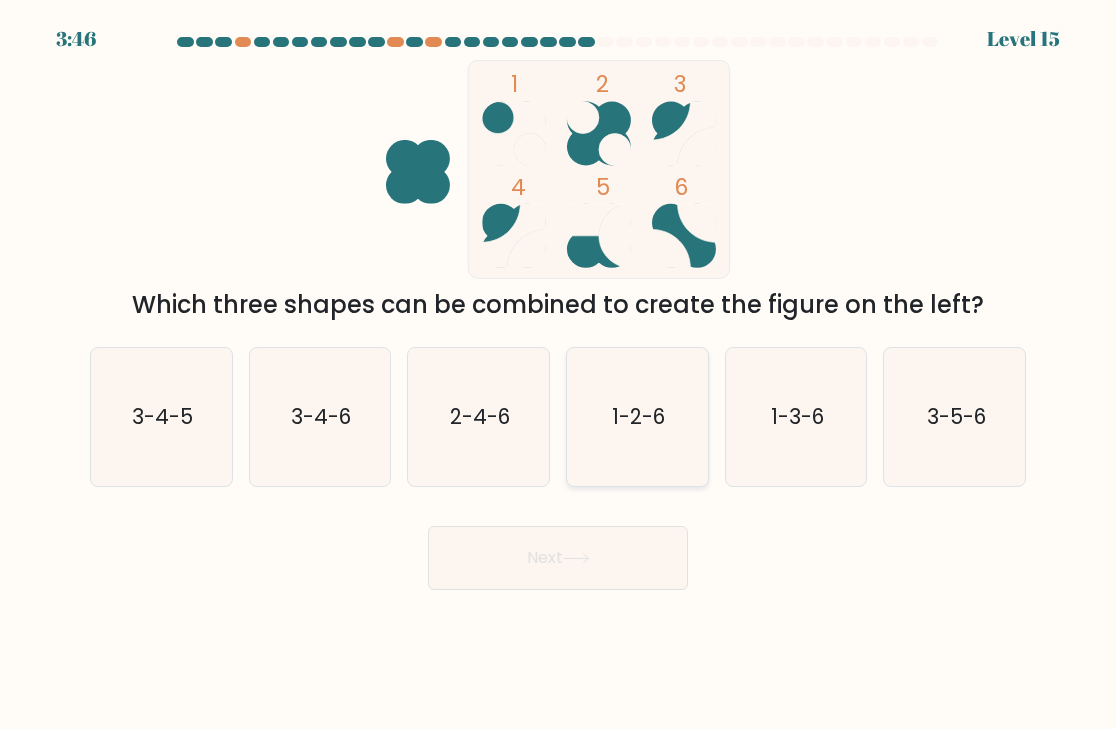 click on "1-2-6" 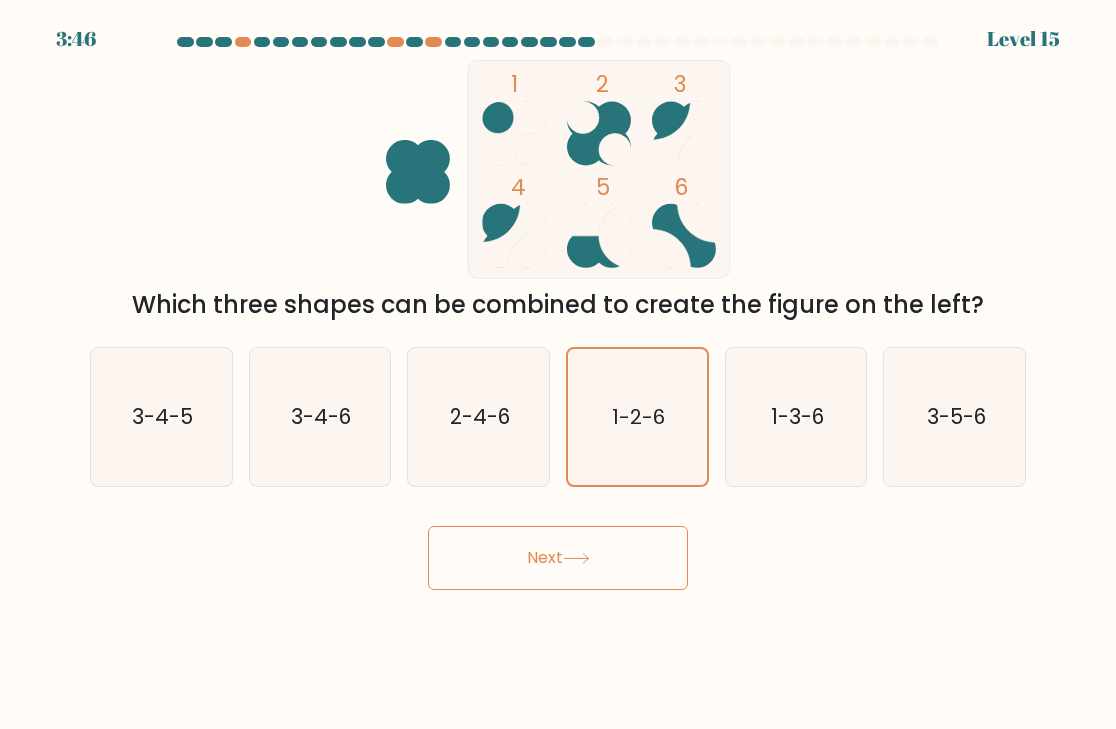 click on "Next" at bounding box center [558, 558] 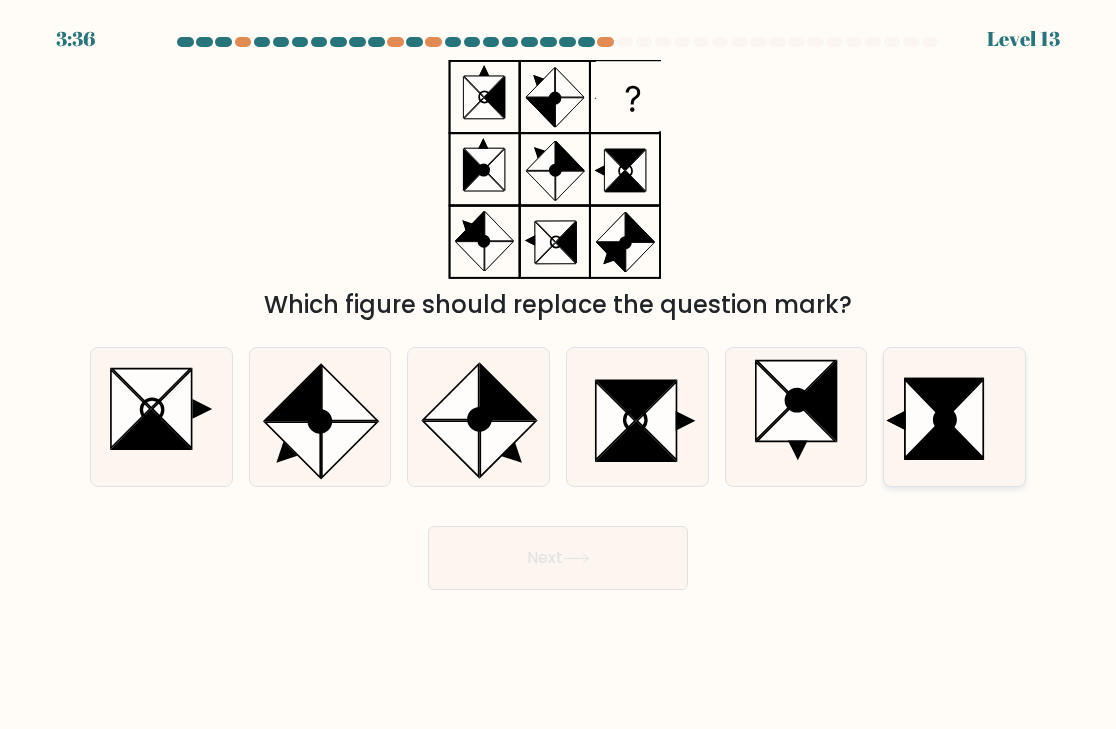 click 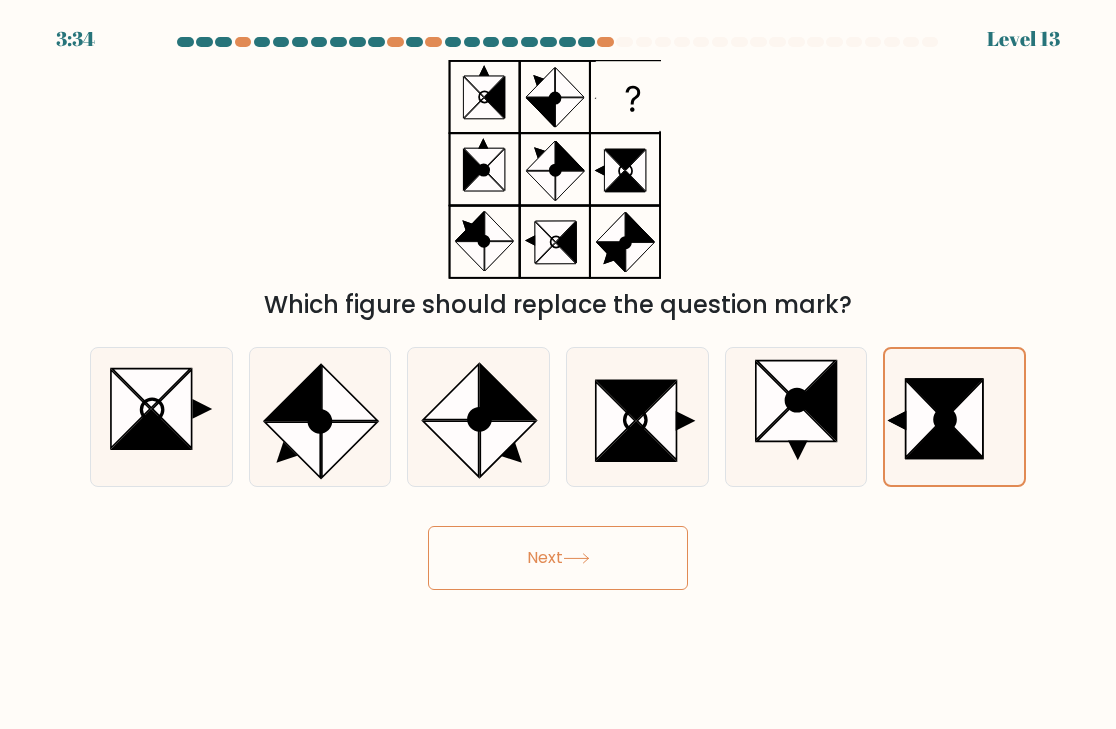 click on "Next" at bounding box center [558, 558] 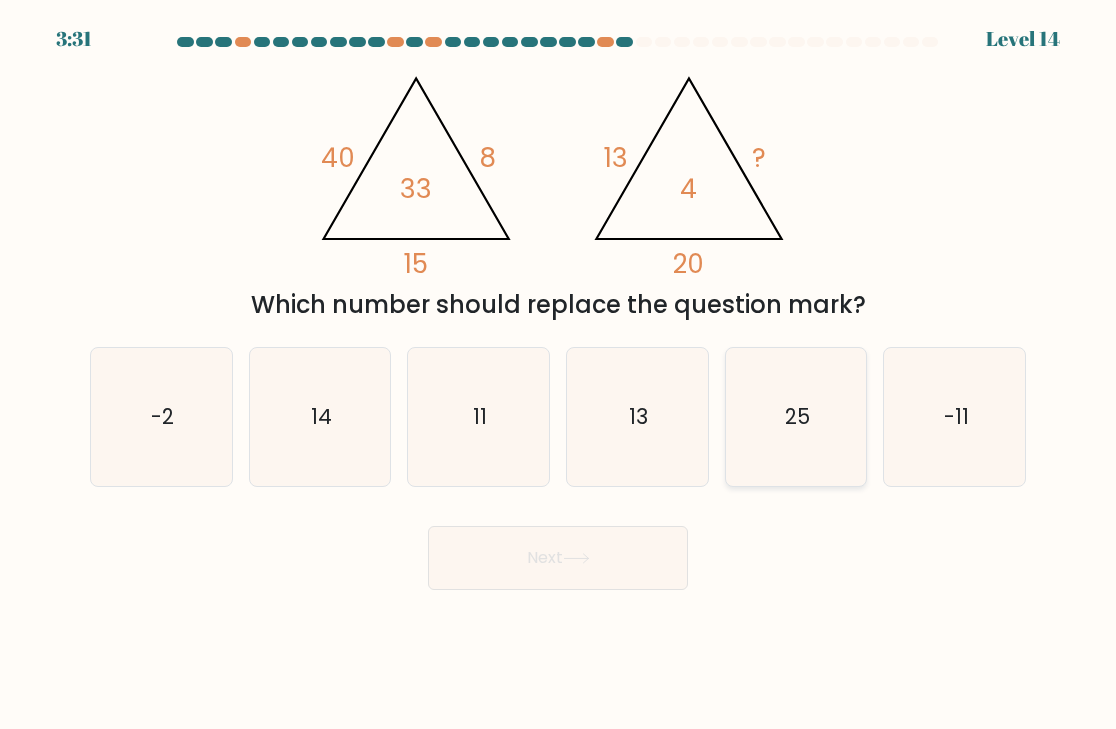 click on "25" 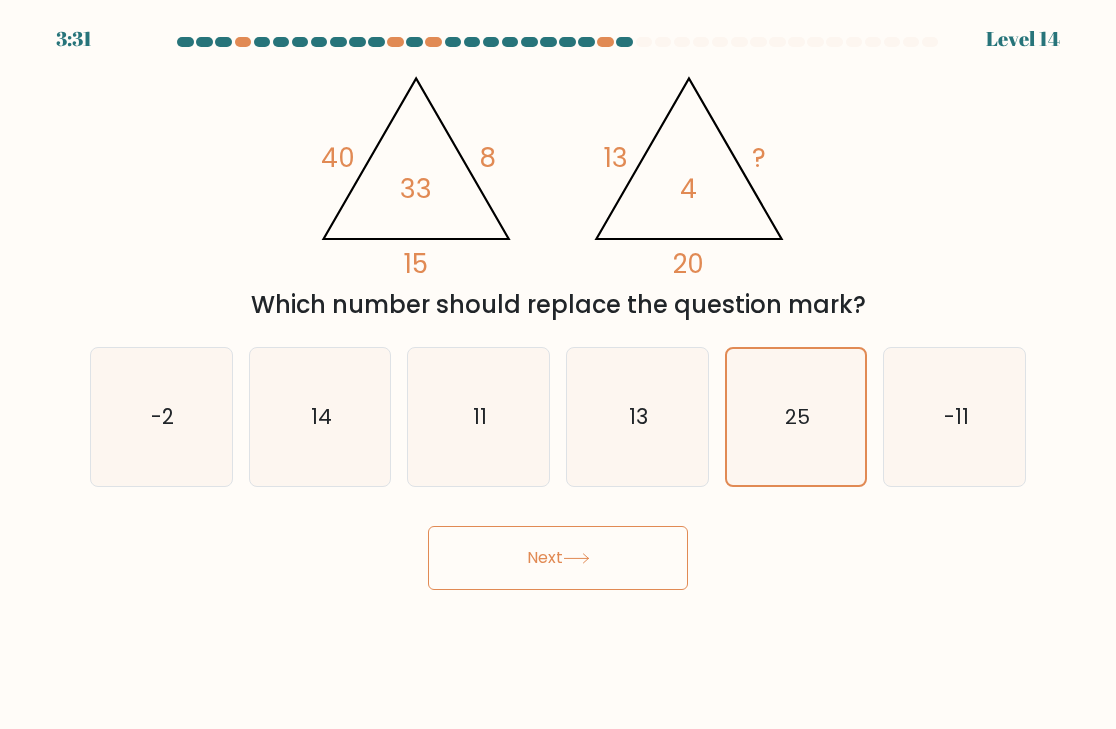 click on "Next" at bounding box center (558, 558) 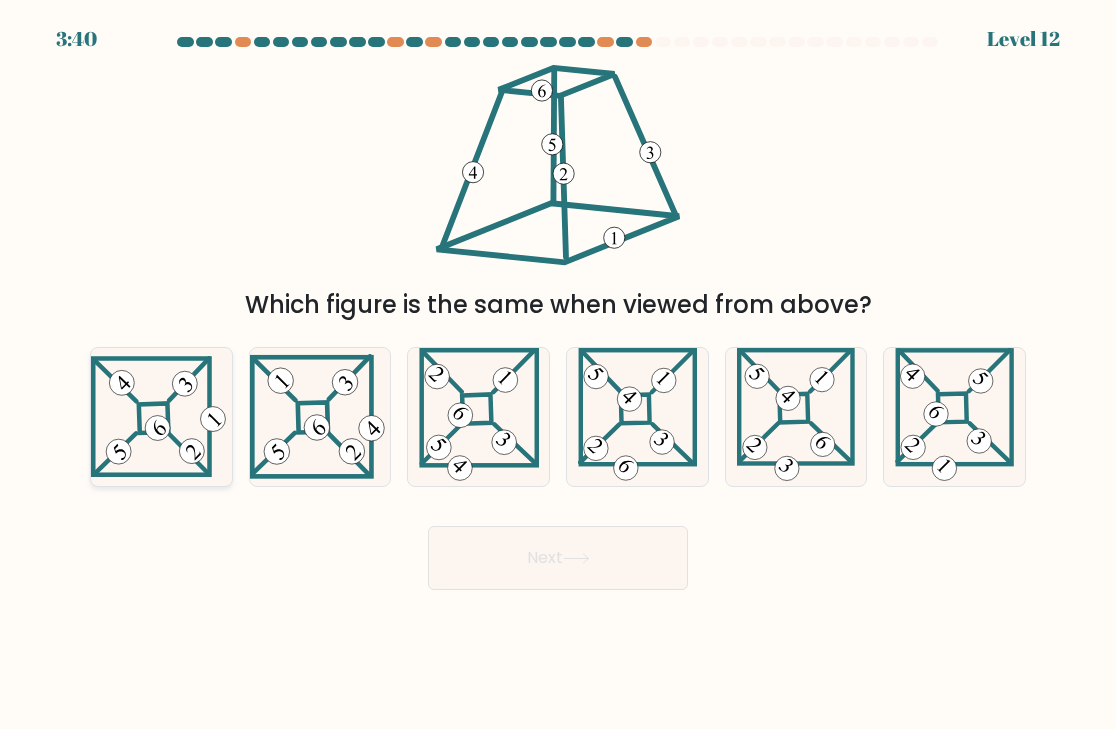 click 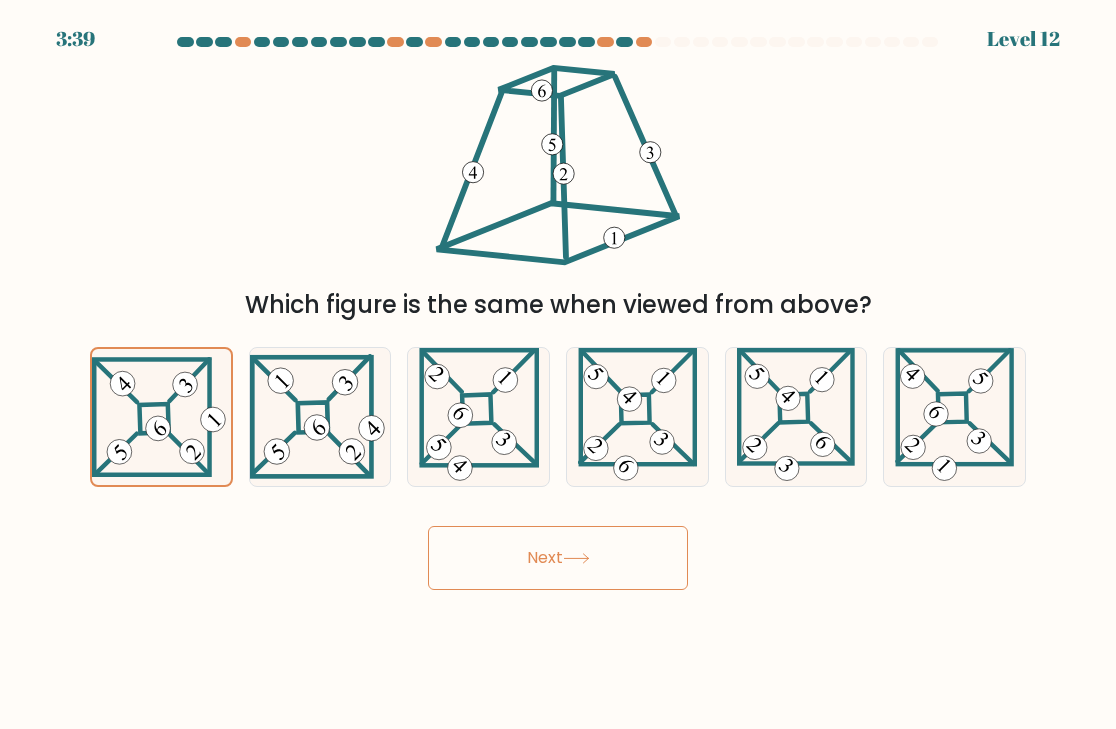 click on "Next" at bounding box center (558, 558) 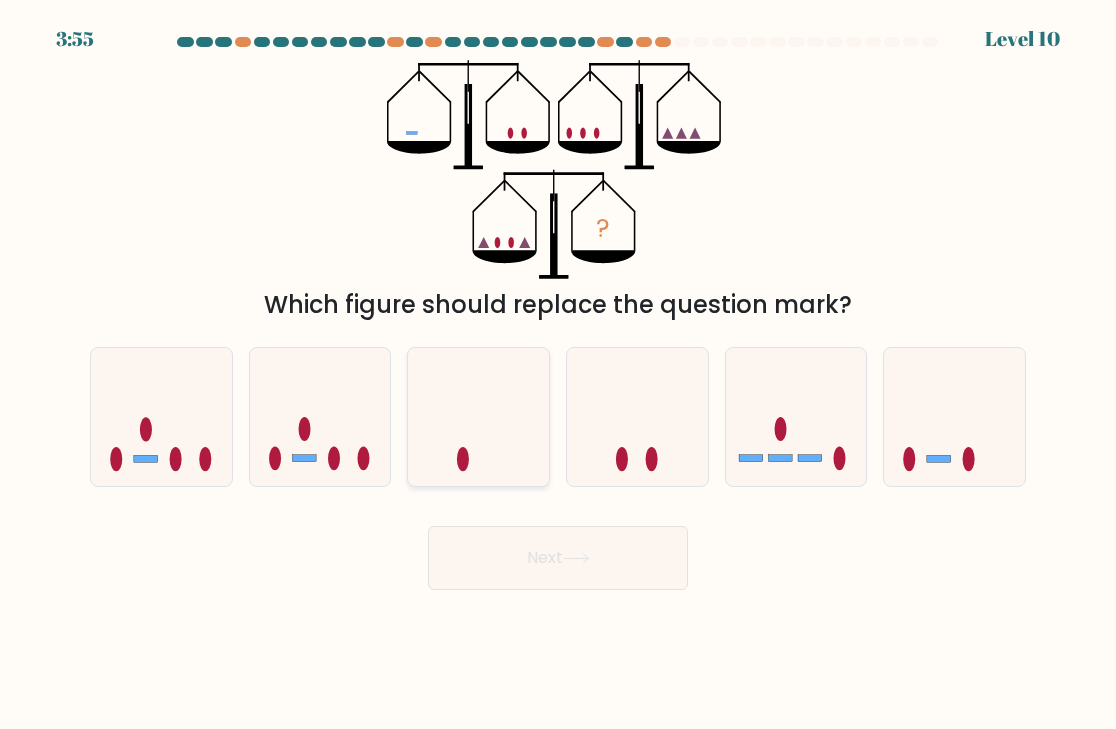click 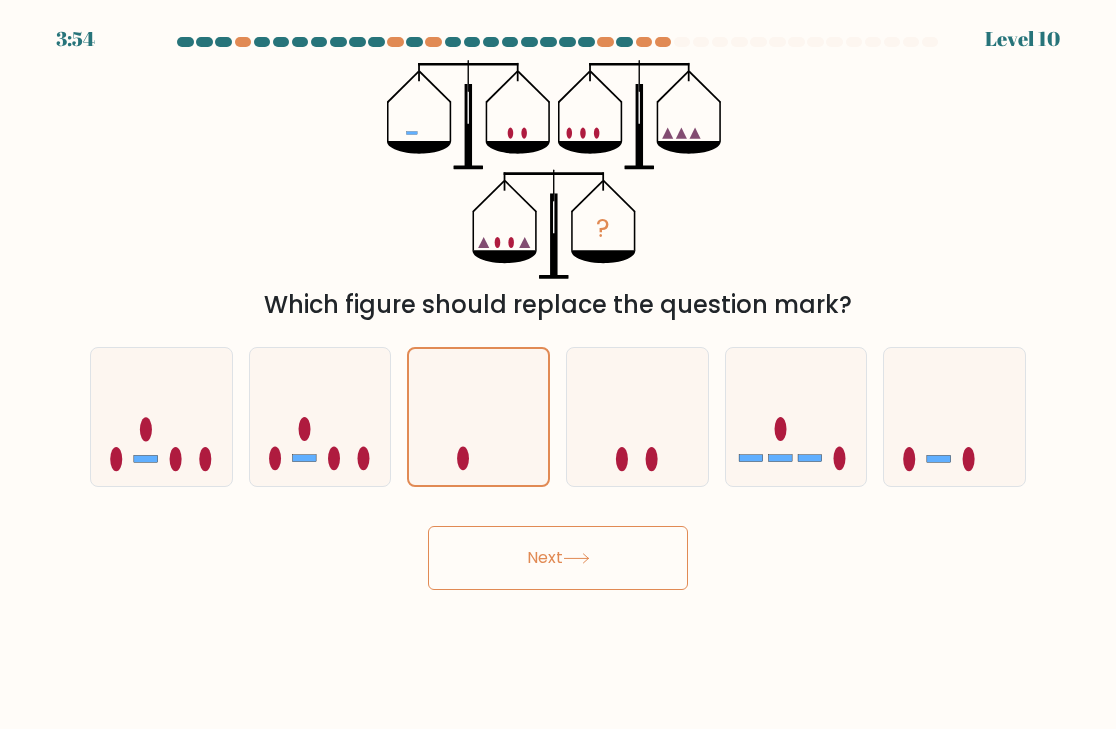 click on "Next" at bounding box center [558, 558] 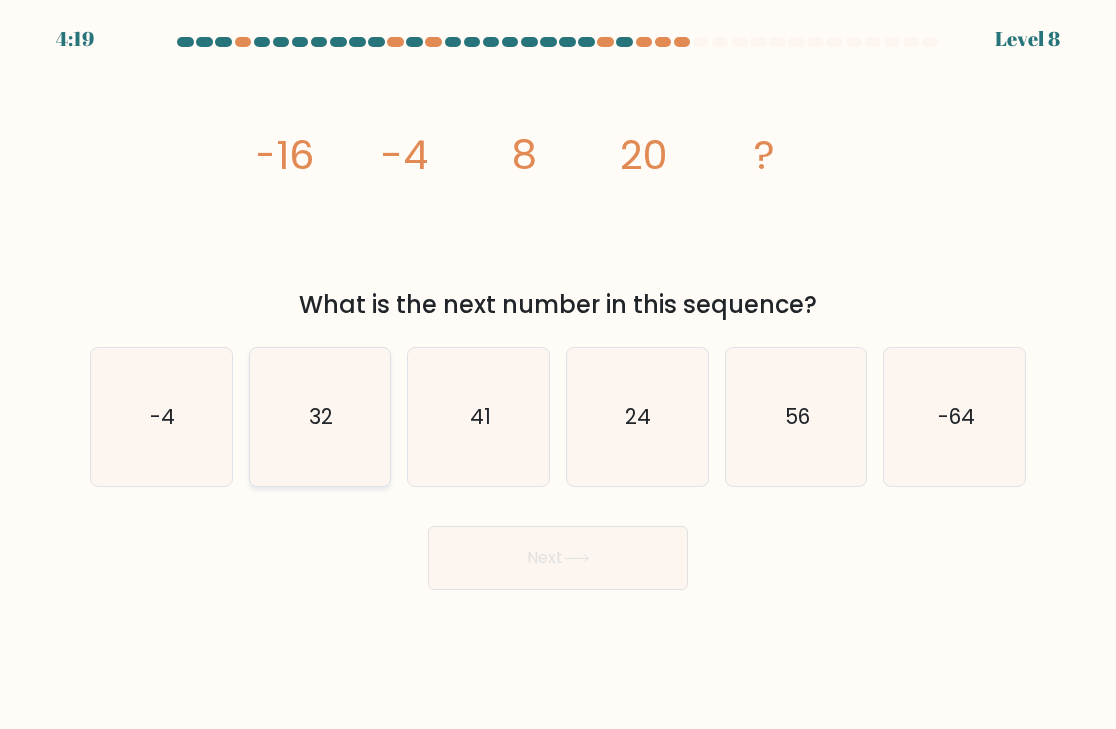 click on "32" 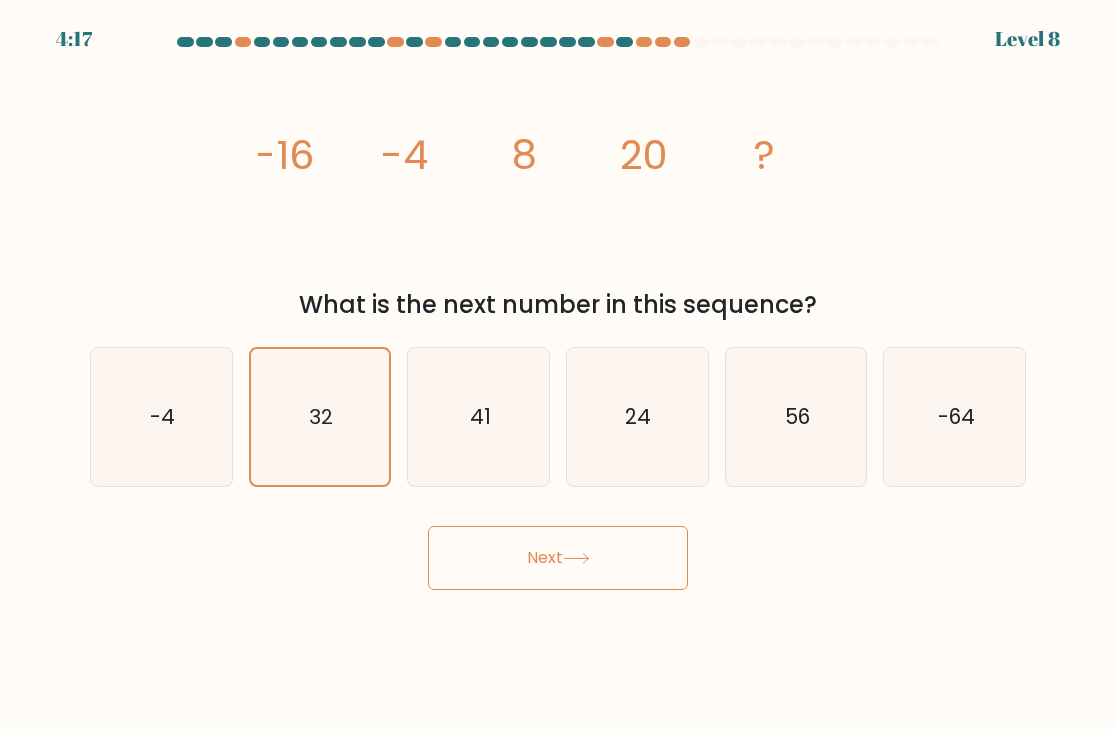 click on "Next" at bounding box center (558, 558) 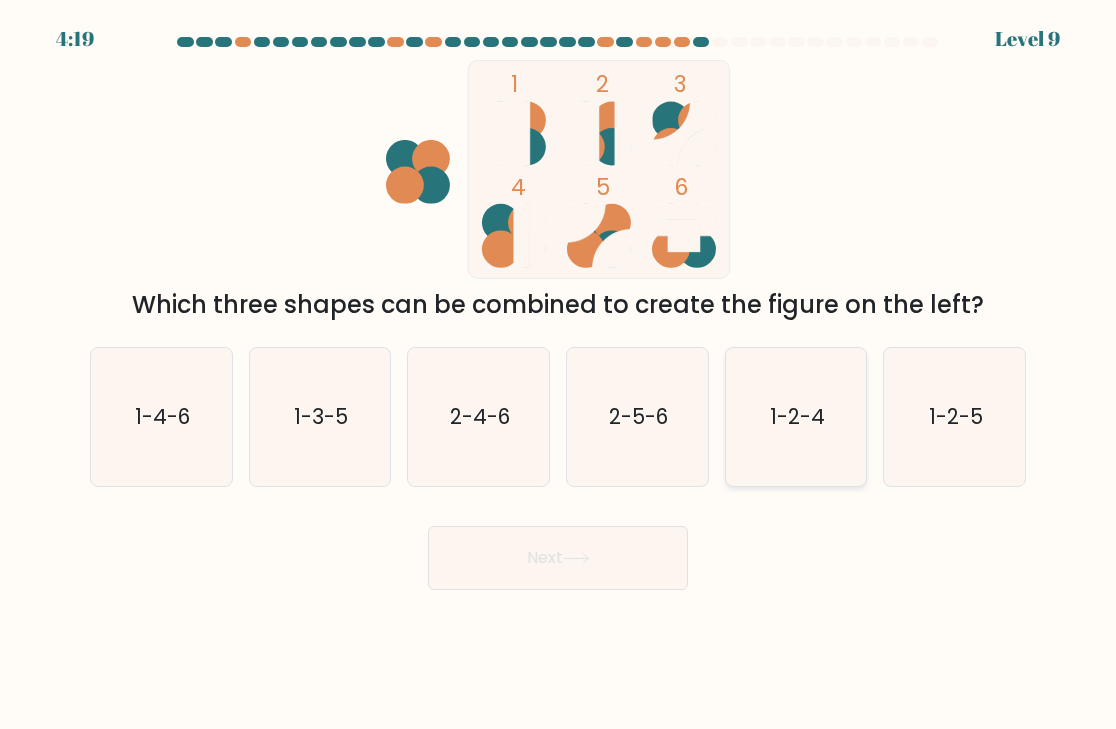 click on "1-2-4" 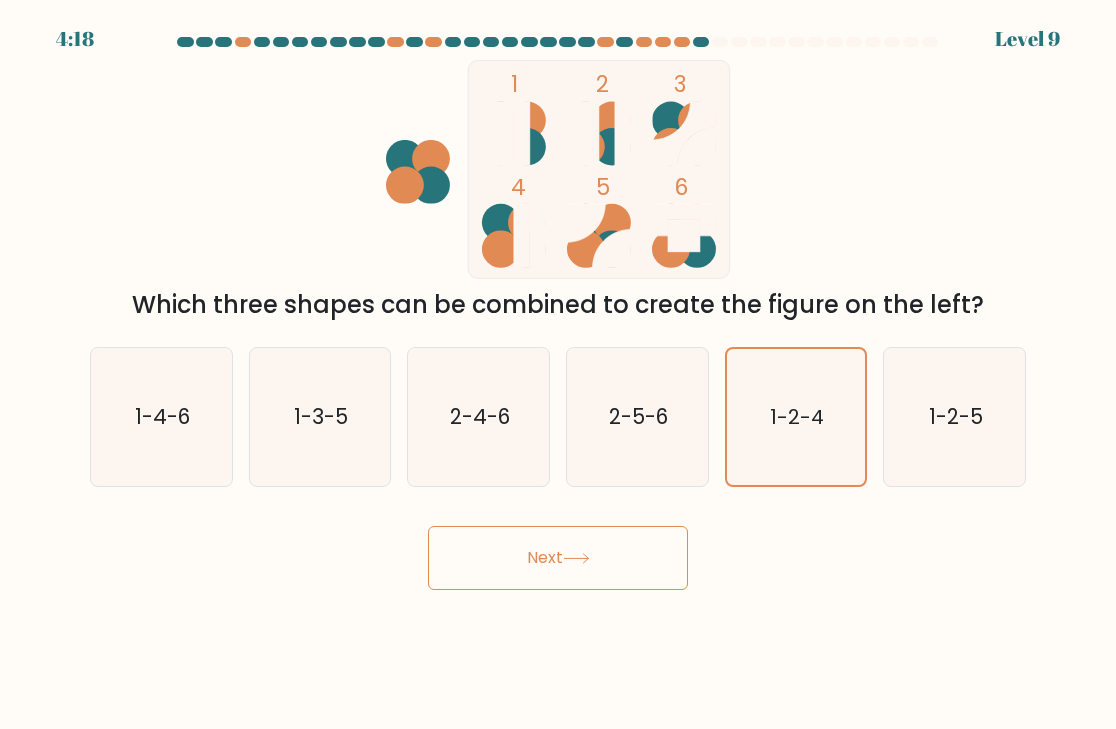 click on "Next" at bounding box center [558, 558] 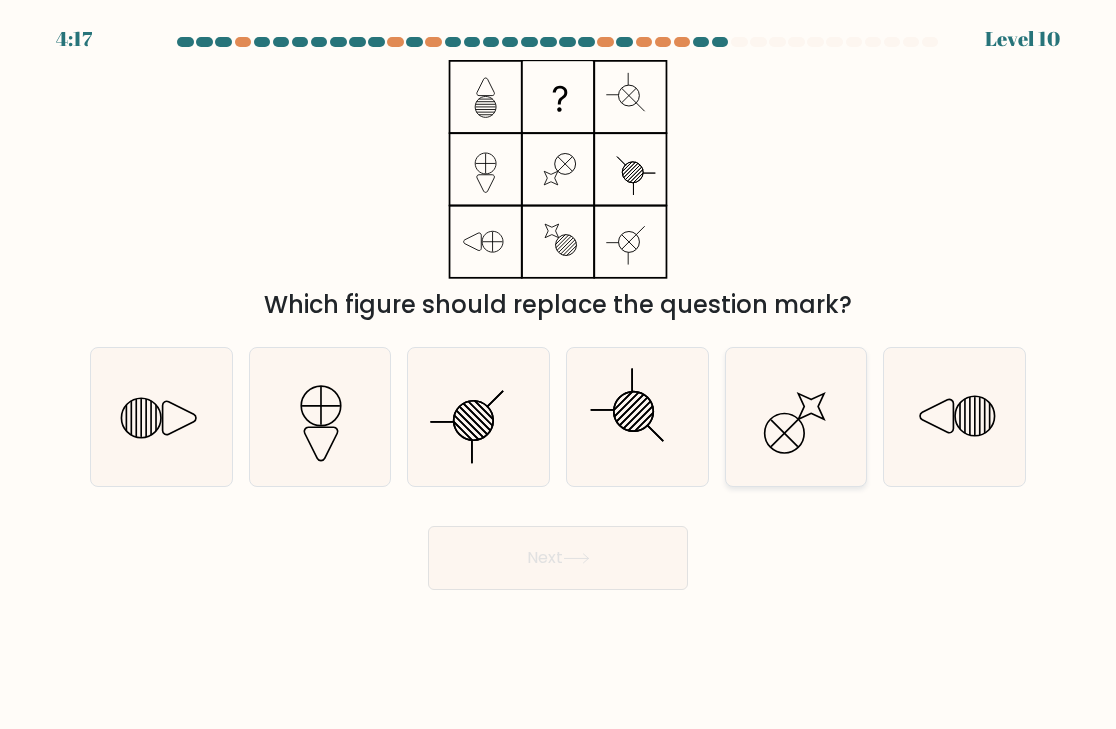 click 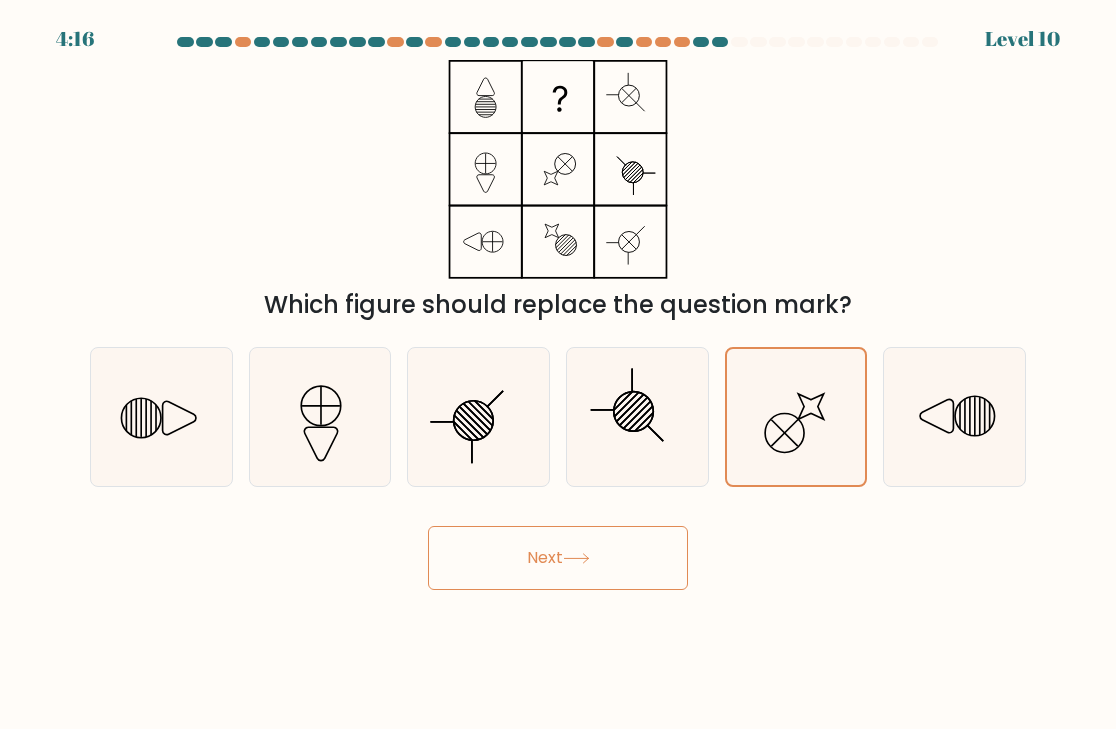 click 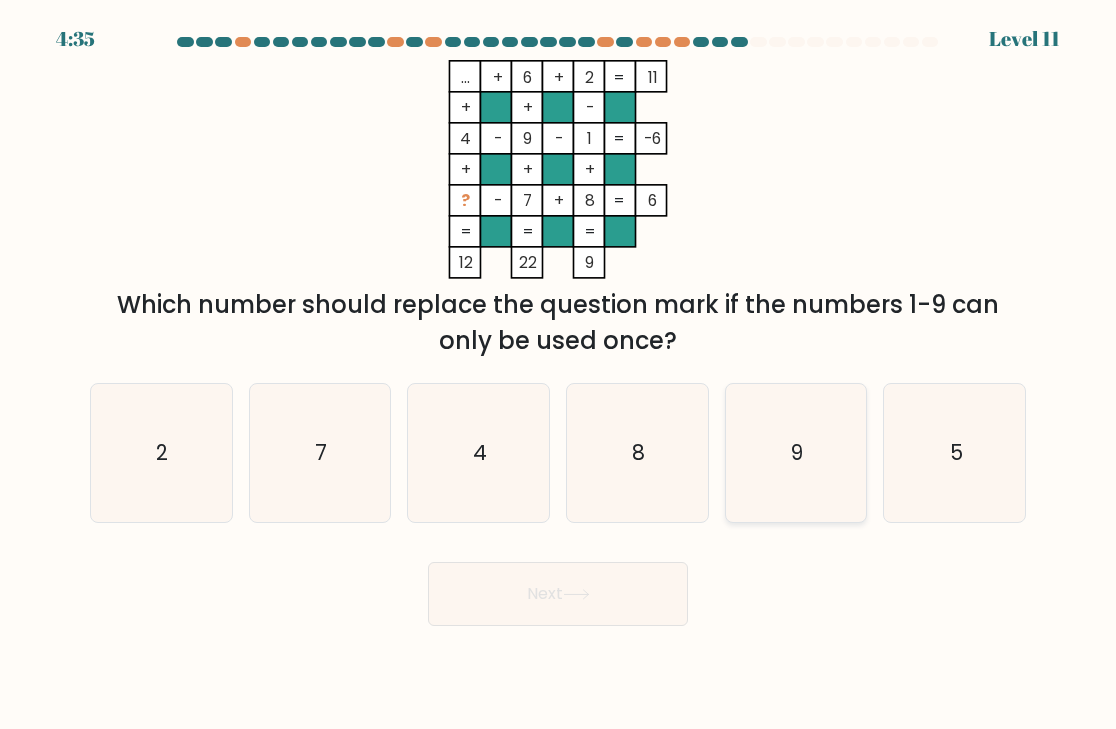 click on "9" 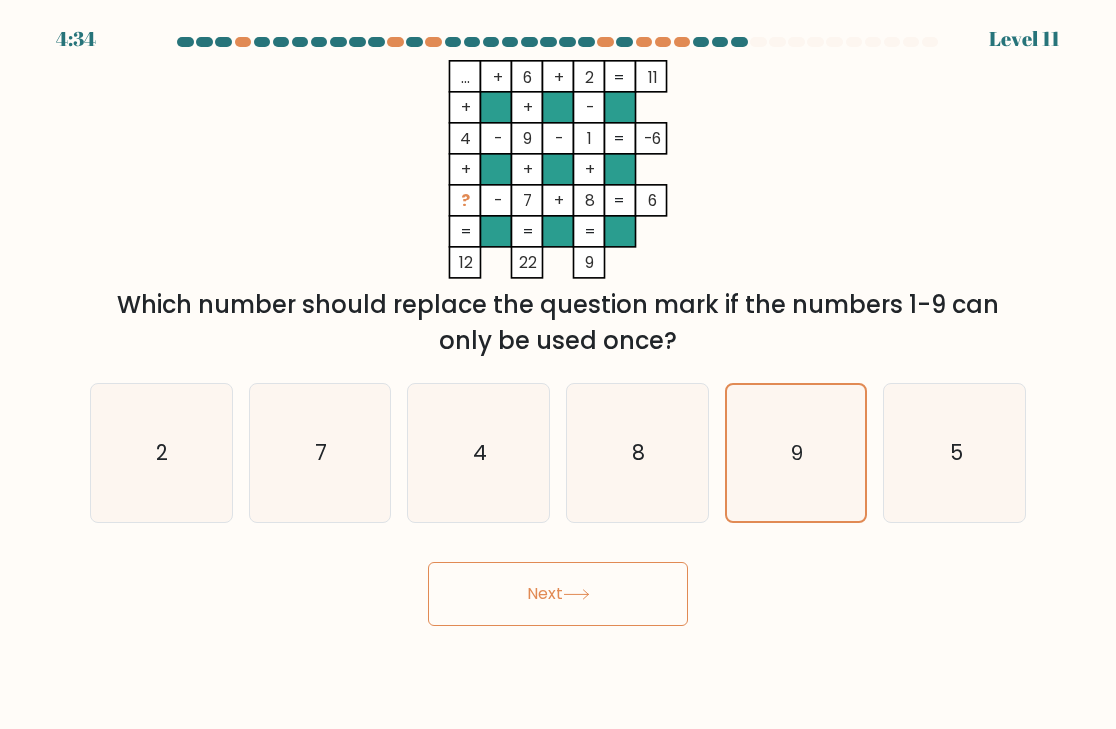 click on "Next" at bounding box center [558, 594] 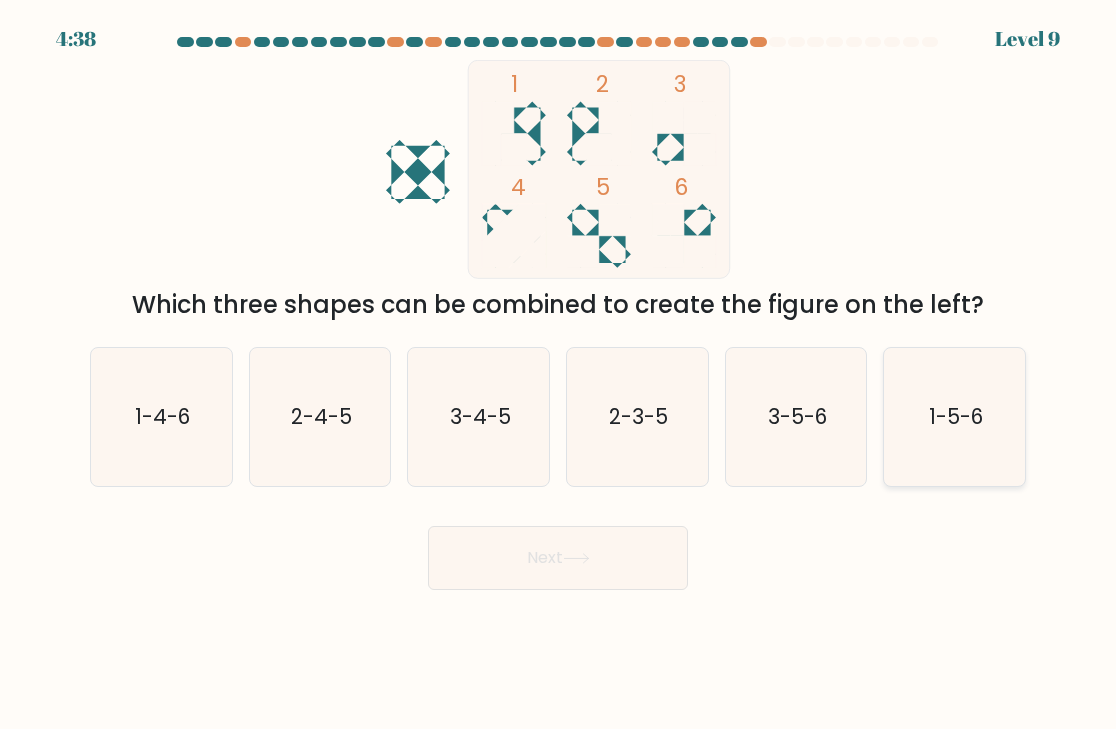 click on "1-5-6" 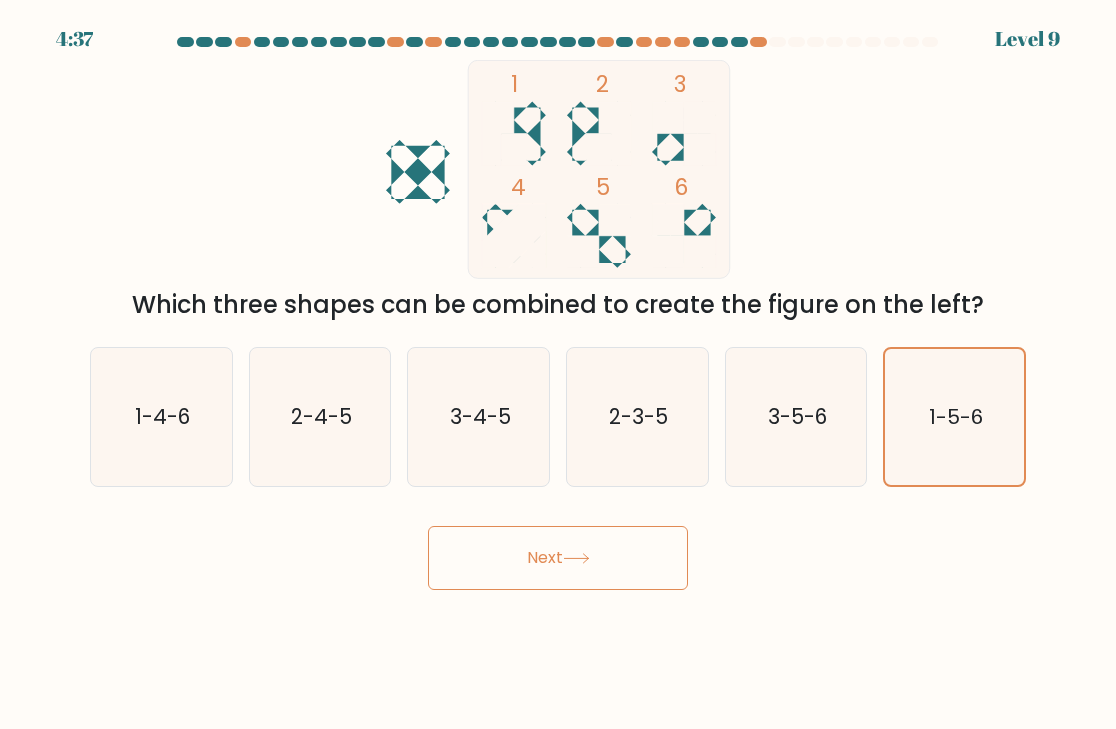 click on "Next" at bounding box center (558, 558) 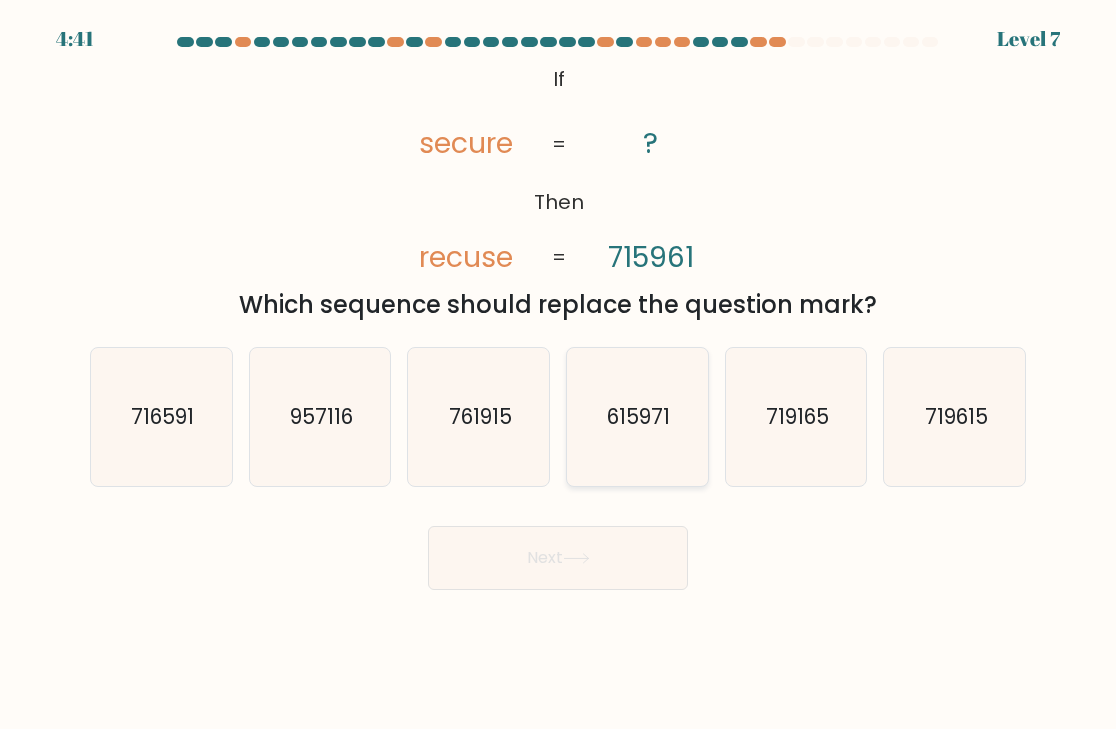 click on "615971" 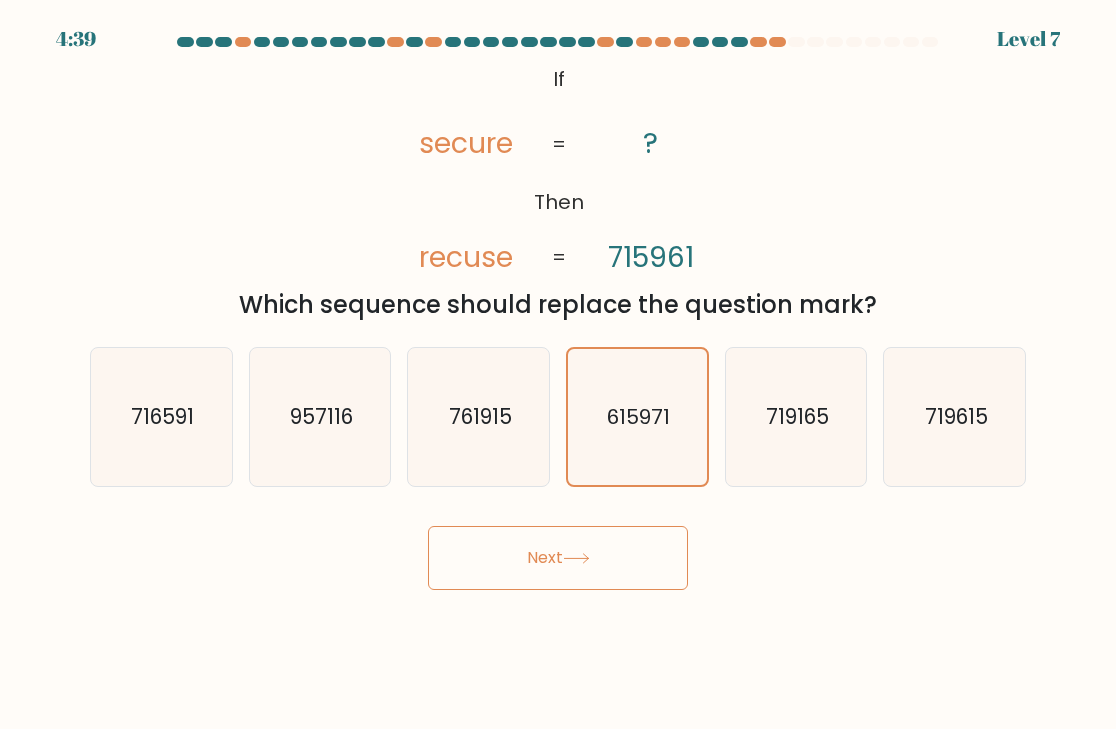 click on "Next" at bounding box center (558, 558) 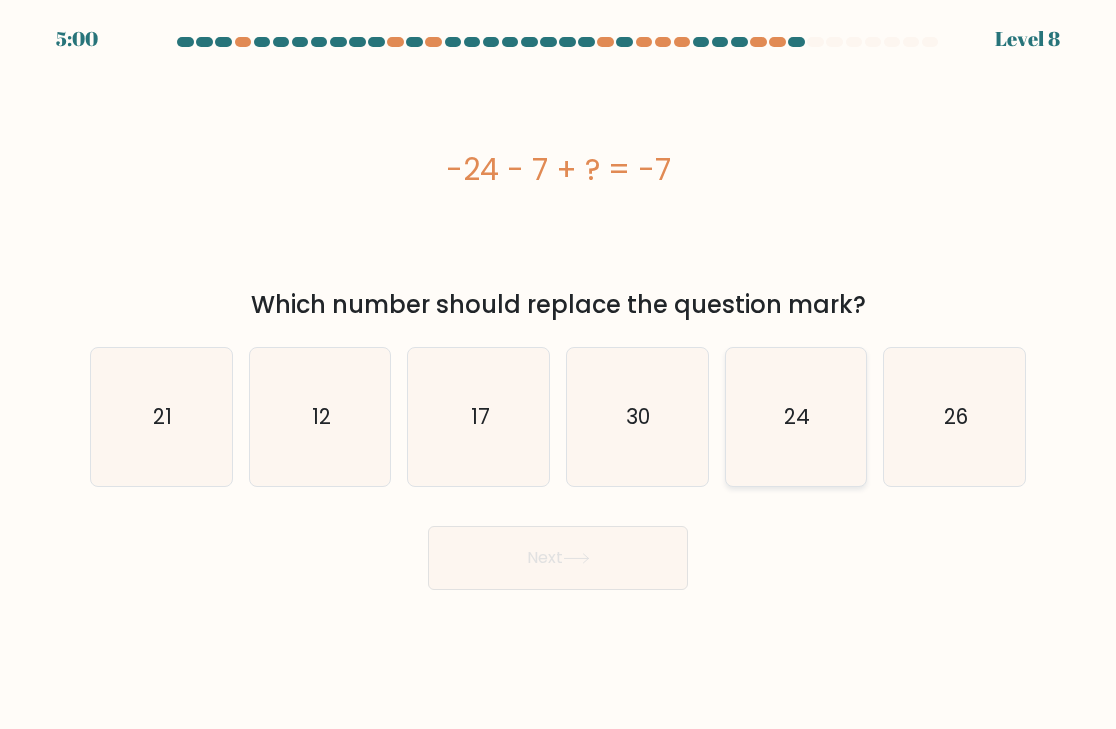 click on "24" 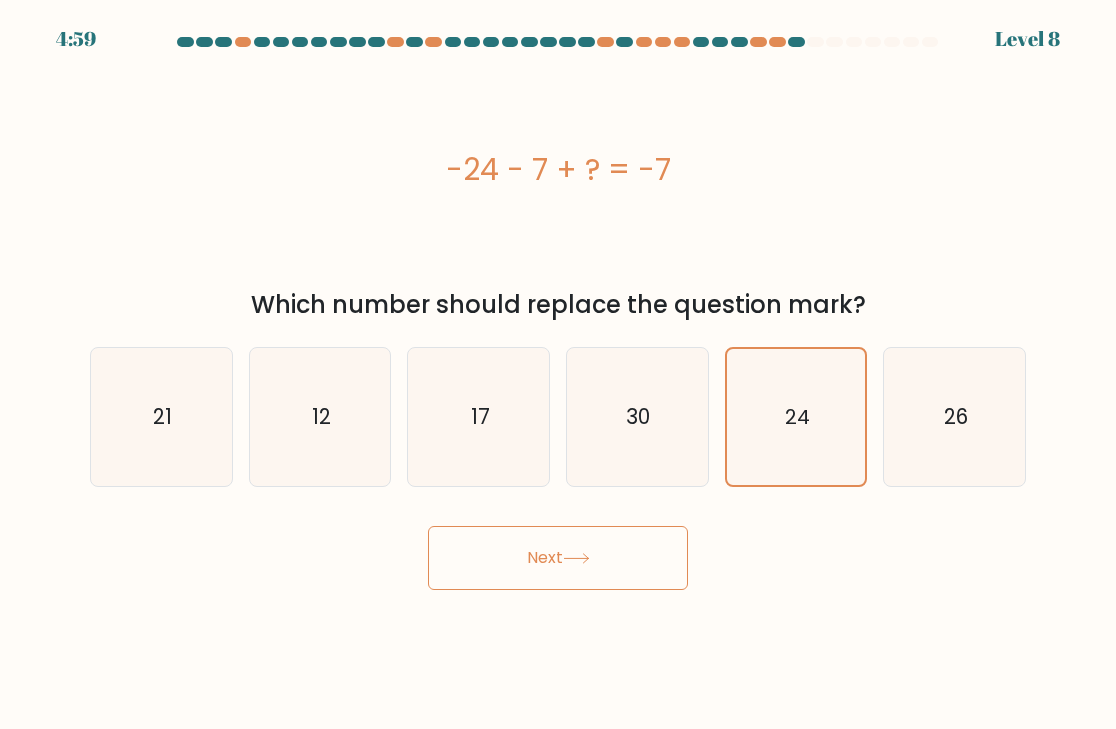 click 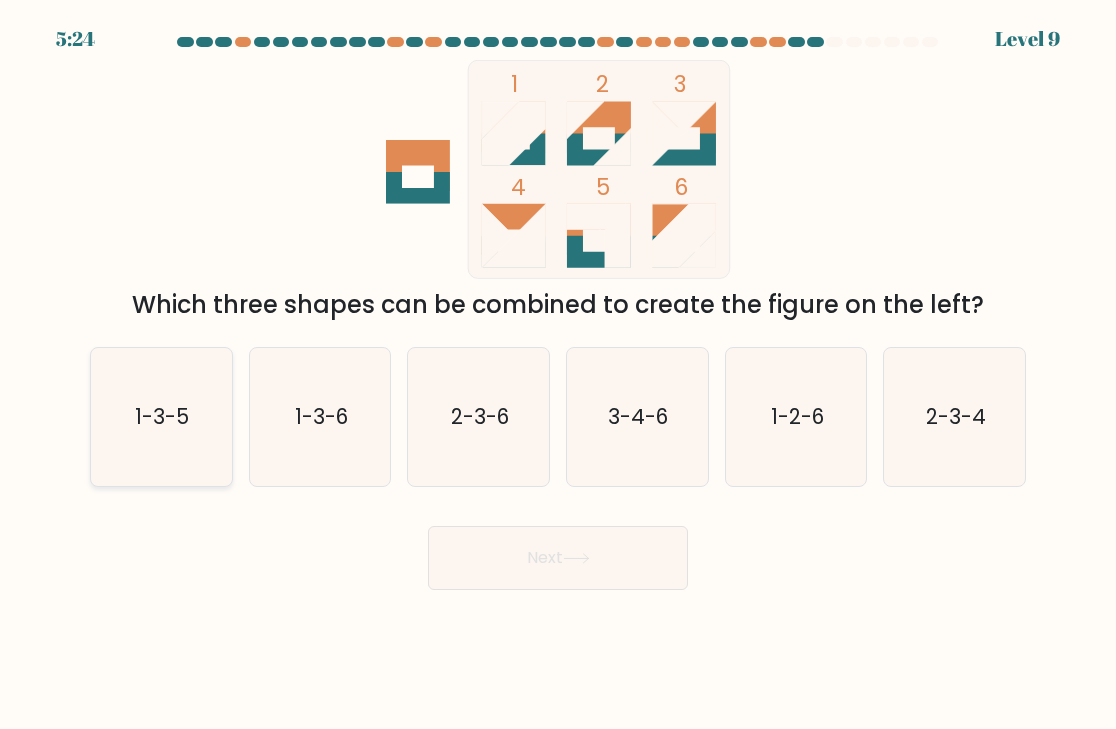 click on "1-3-5" 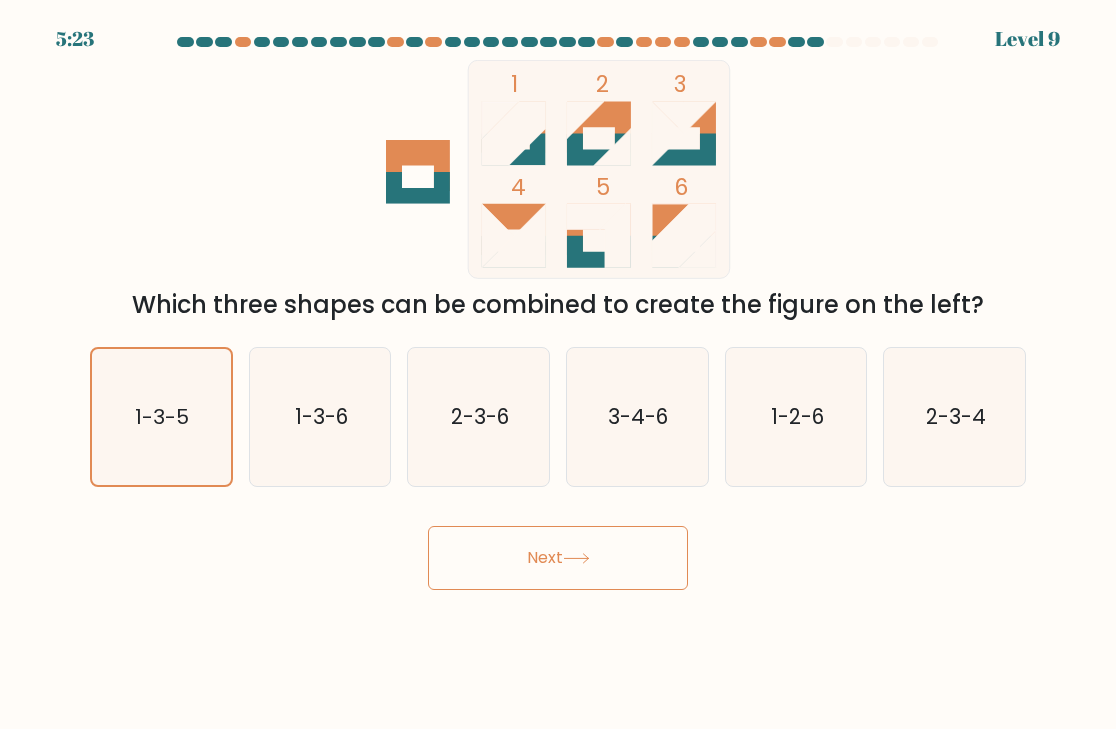click on "Next" at bounding box center [558, 558] 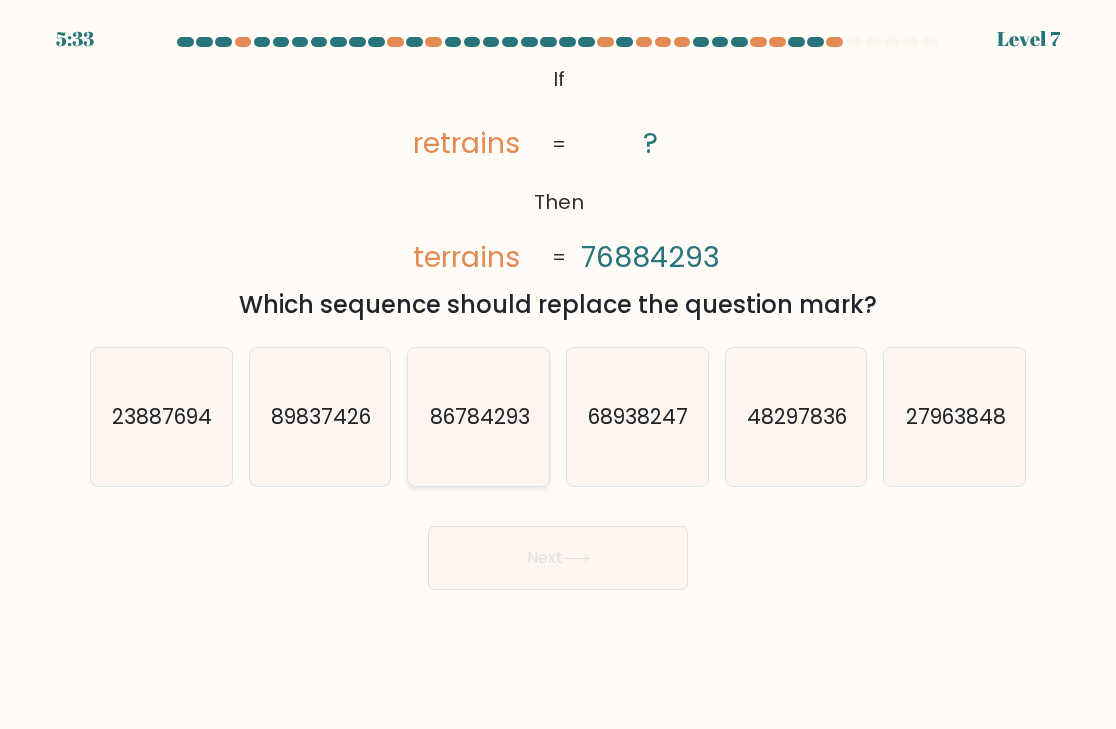 click on "86784293" 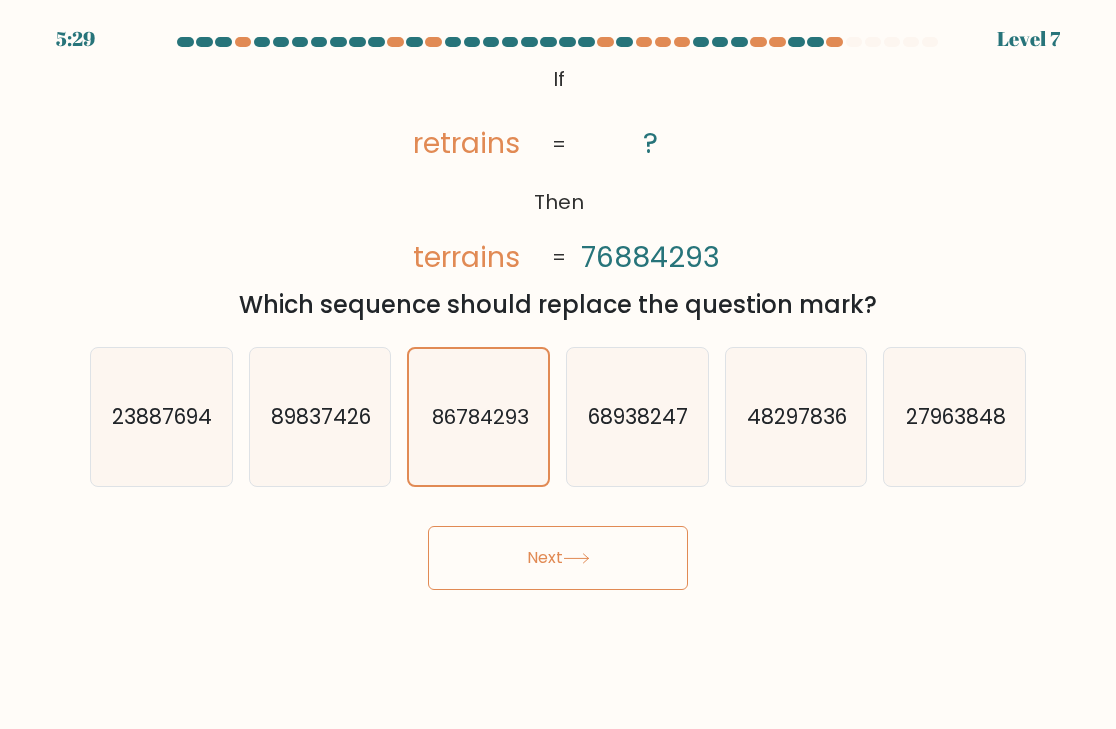 click on "Next" at bounding box center (558, 558) 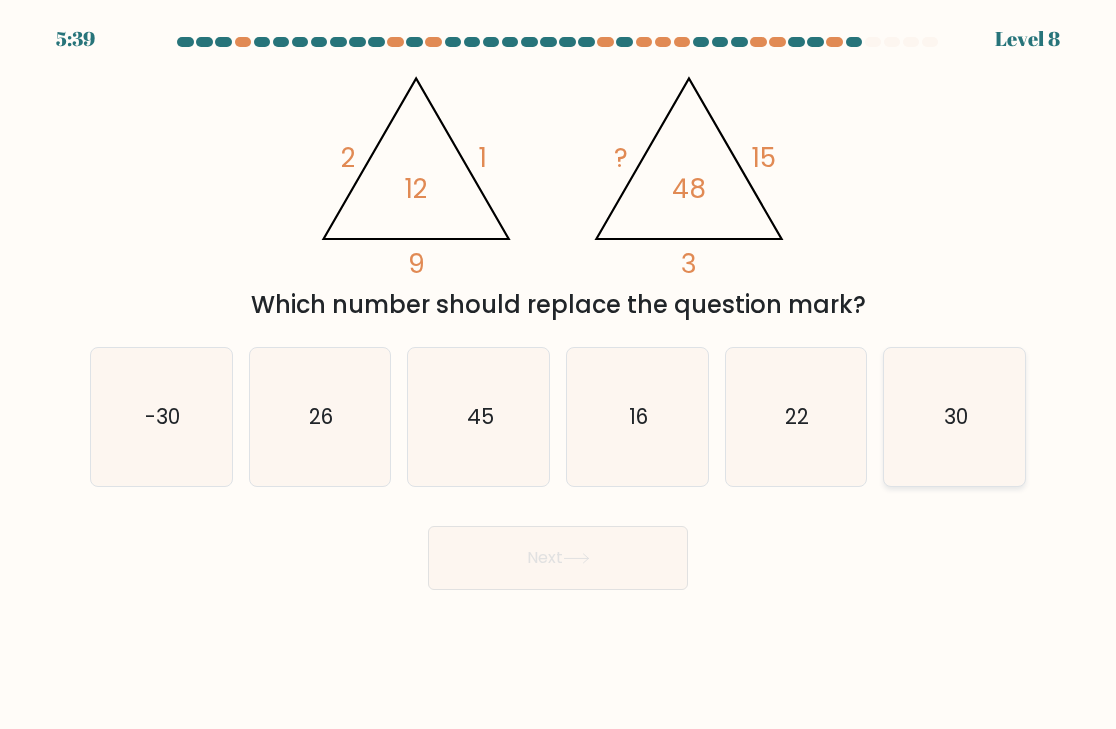 click on "30" 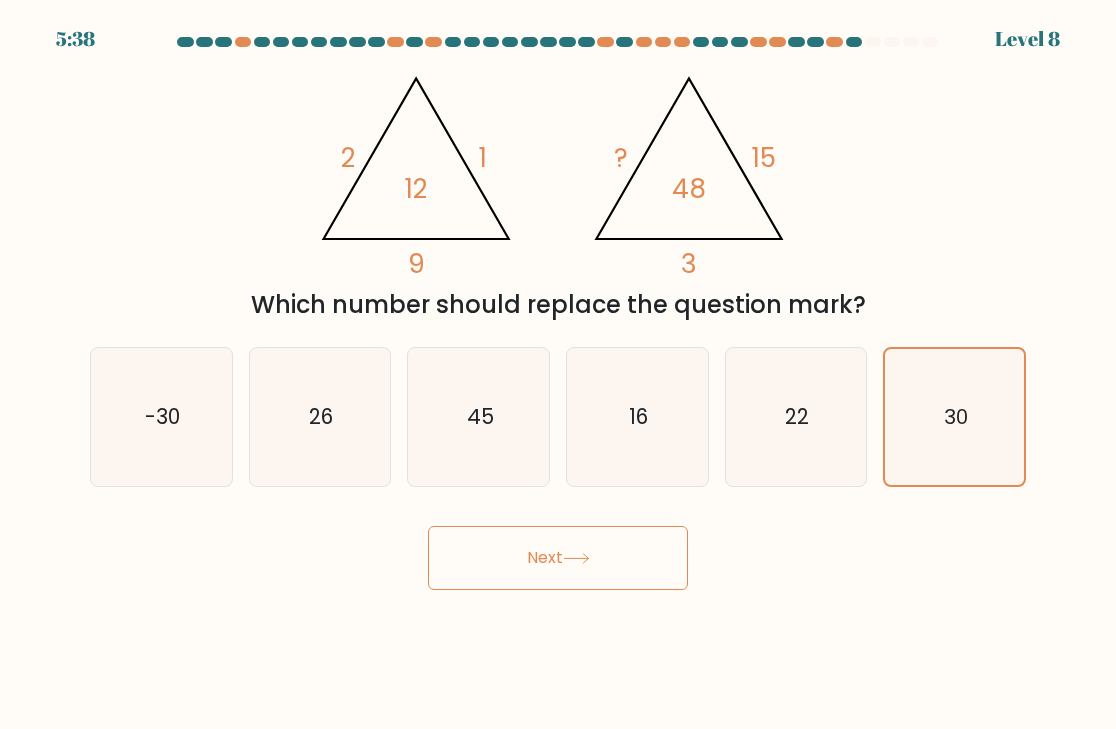 click on "Next" at bounding box center [558, 558] 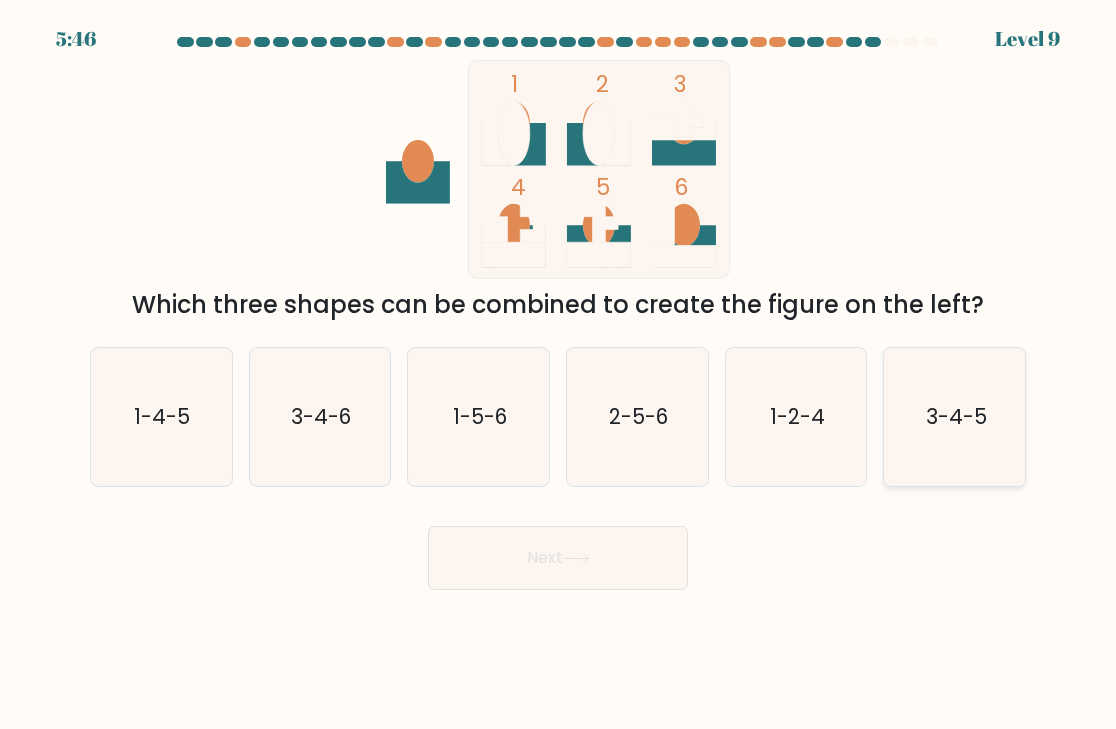 click on "3-4-5" 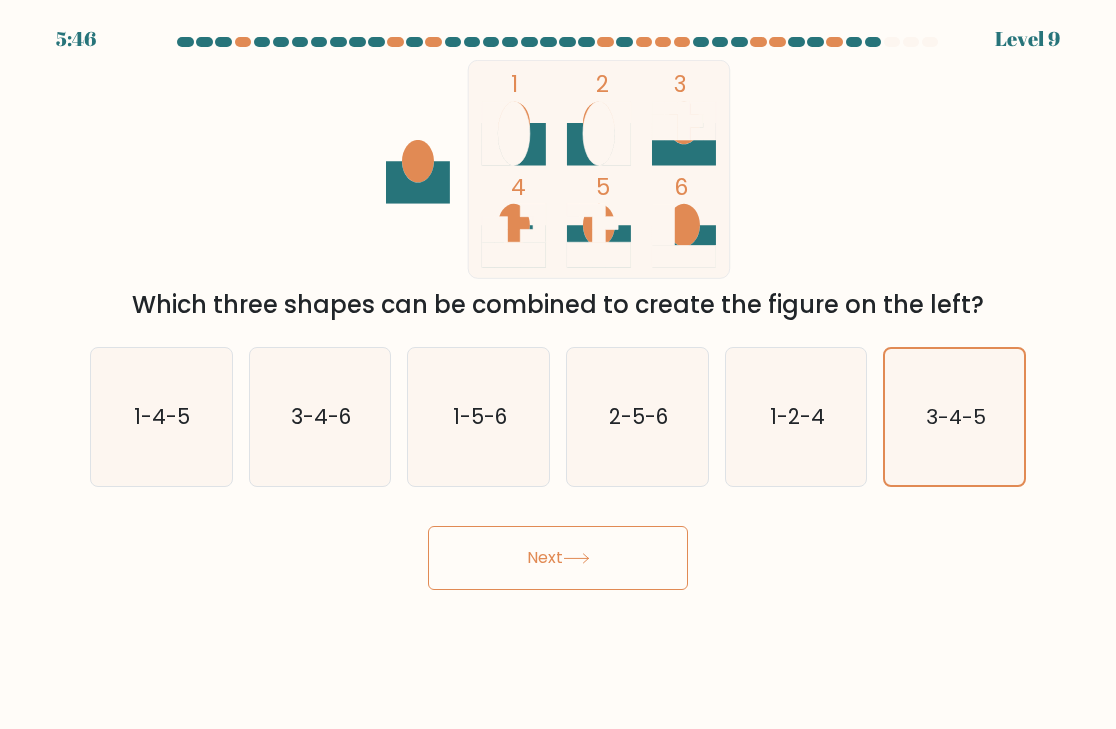 click on "Next" at bounding box center [558, 558] 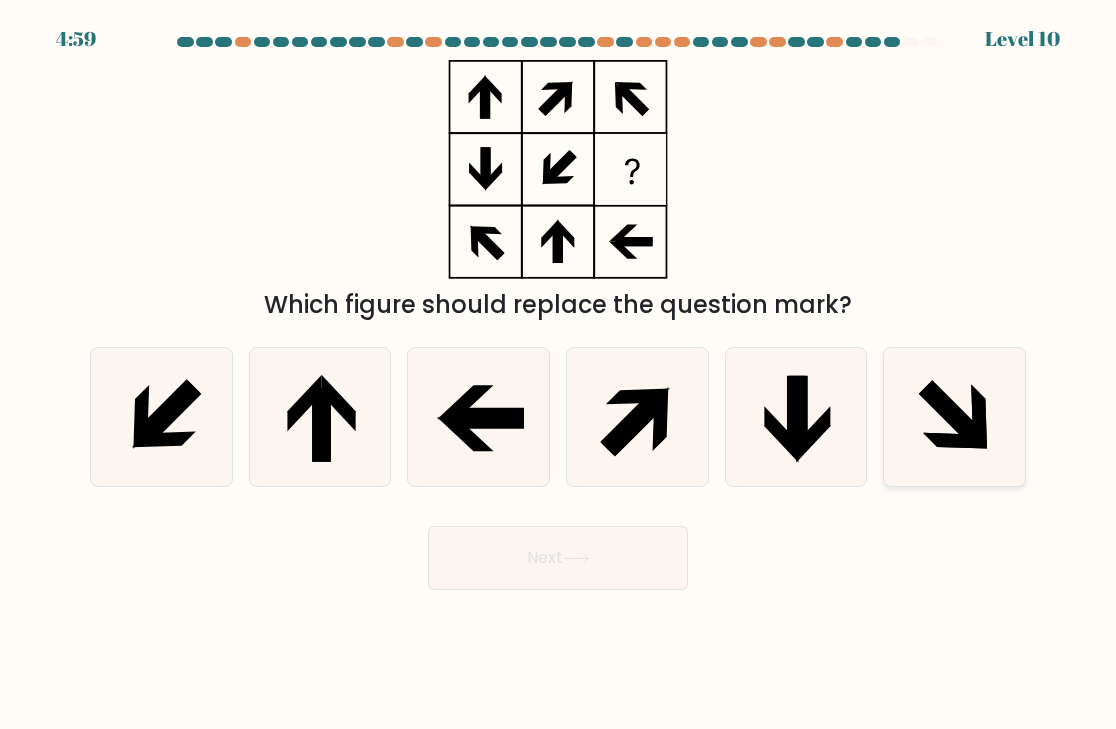 click 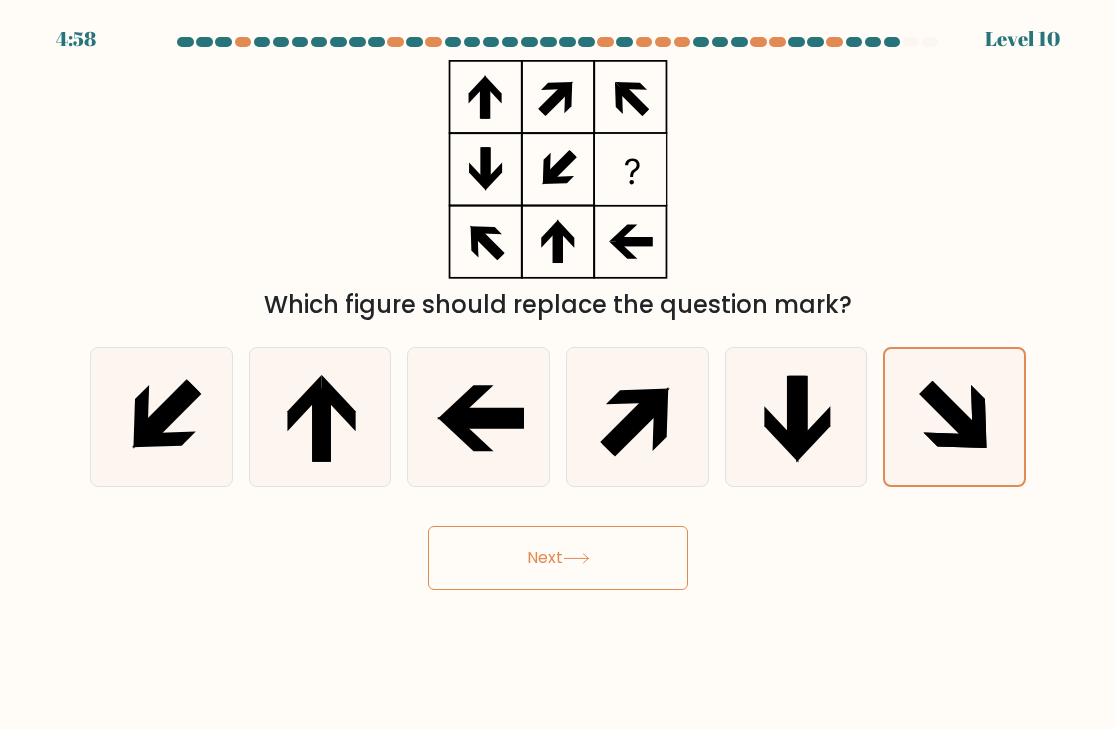 click on "Next" at bounding box center (558, 558) 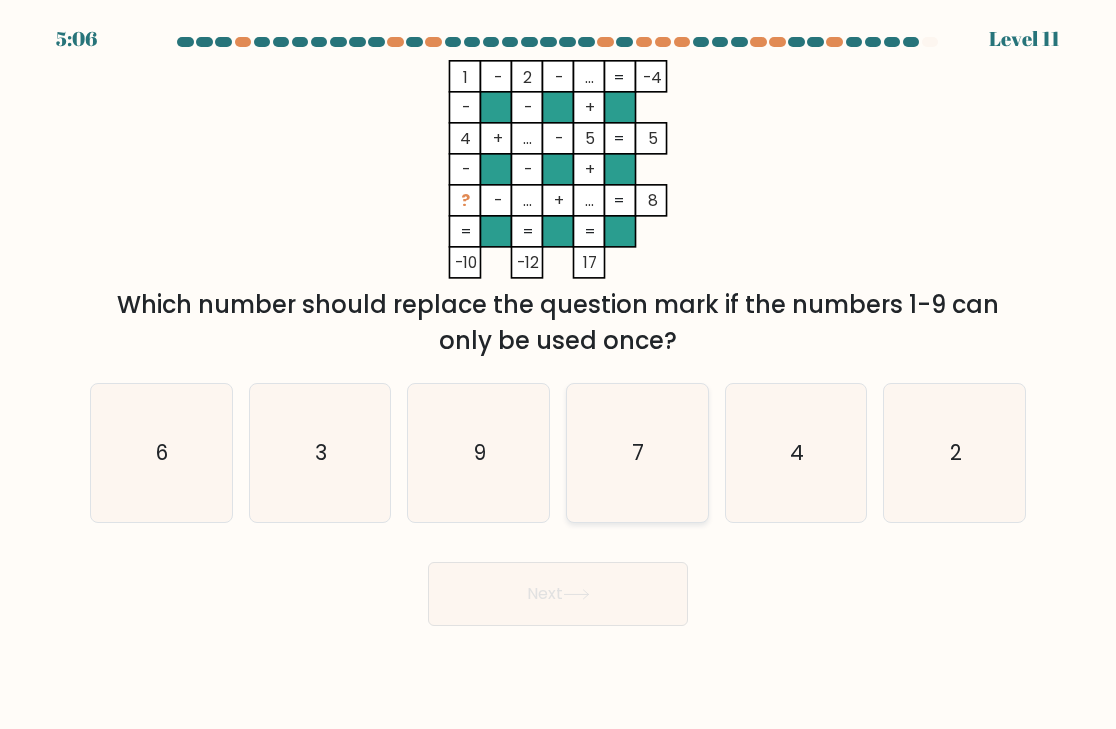 click on "7" 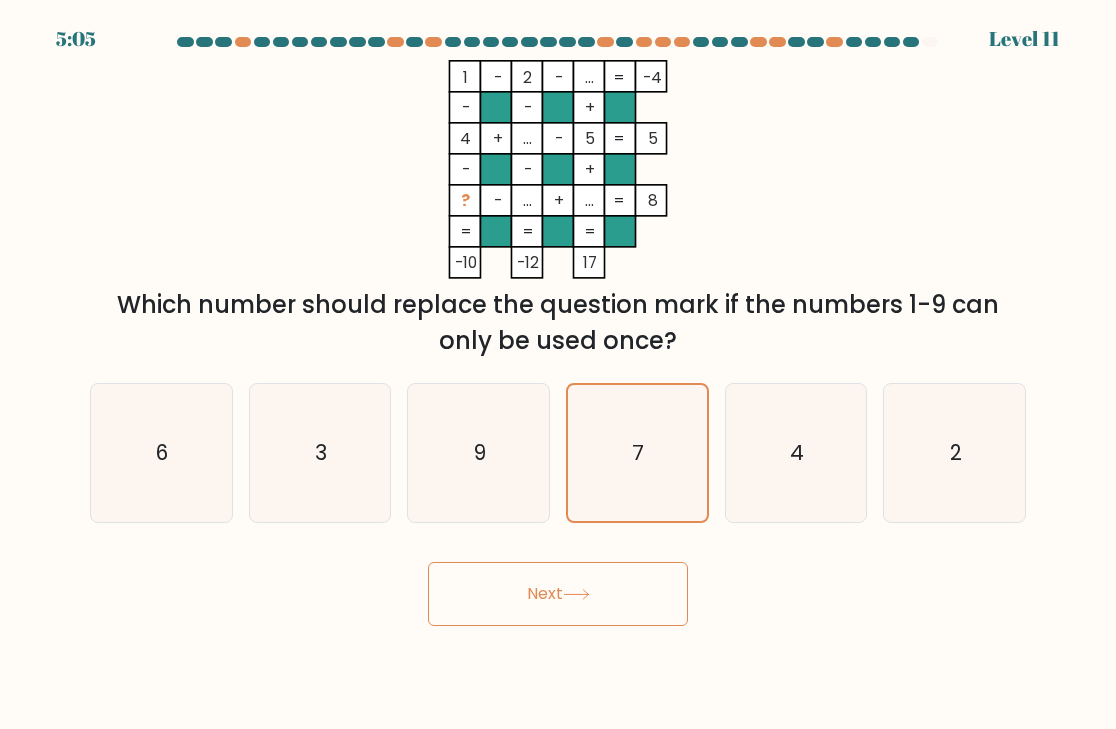 click on "Next" at bounding box center (558, 594) 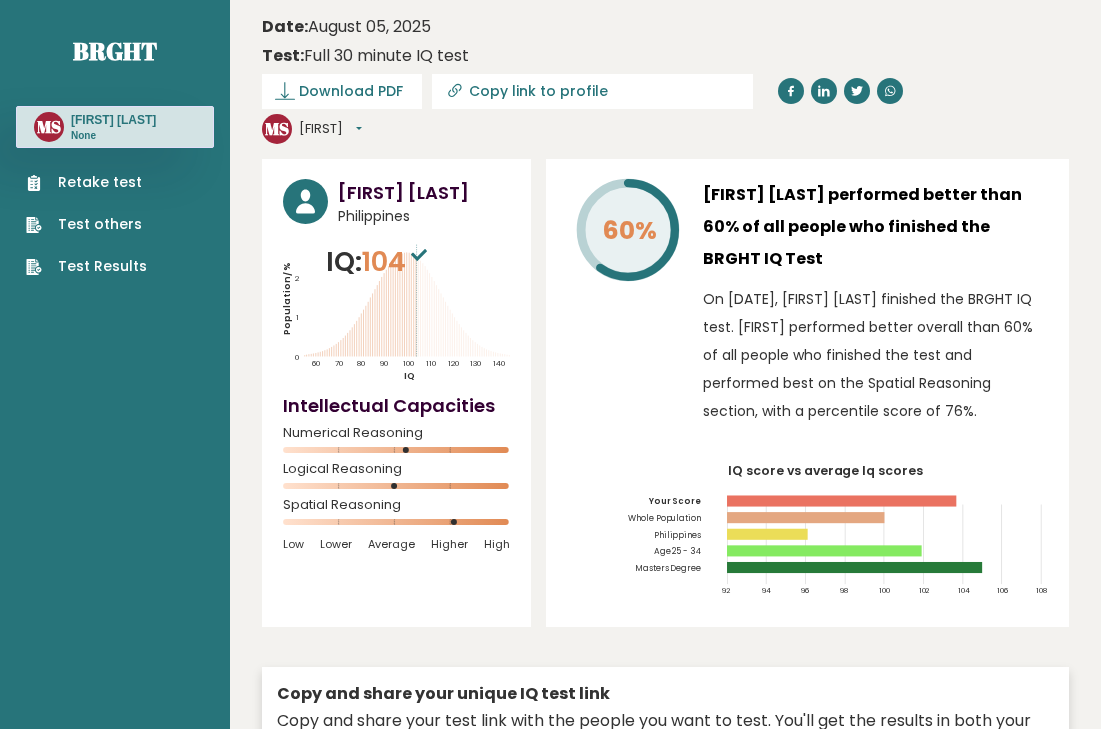 scroll, scrollTop: 0, scrollLeft: 0, axis: both 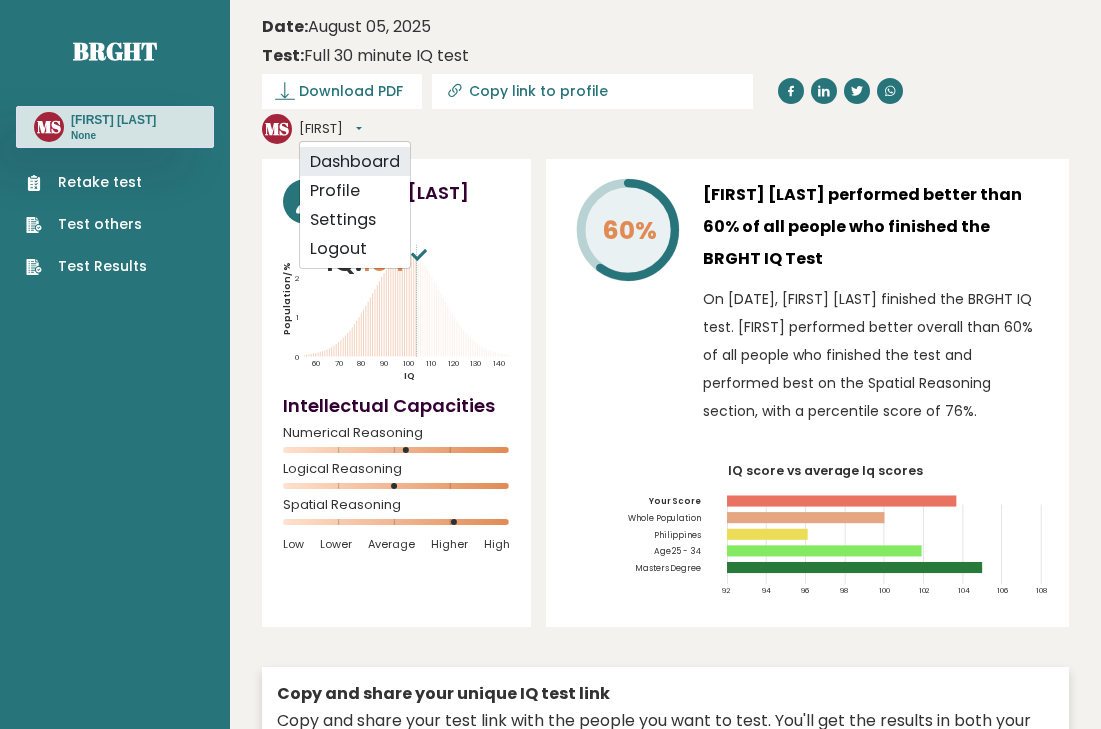 click on "Dashboard" at bounding box center [355, 161] 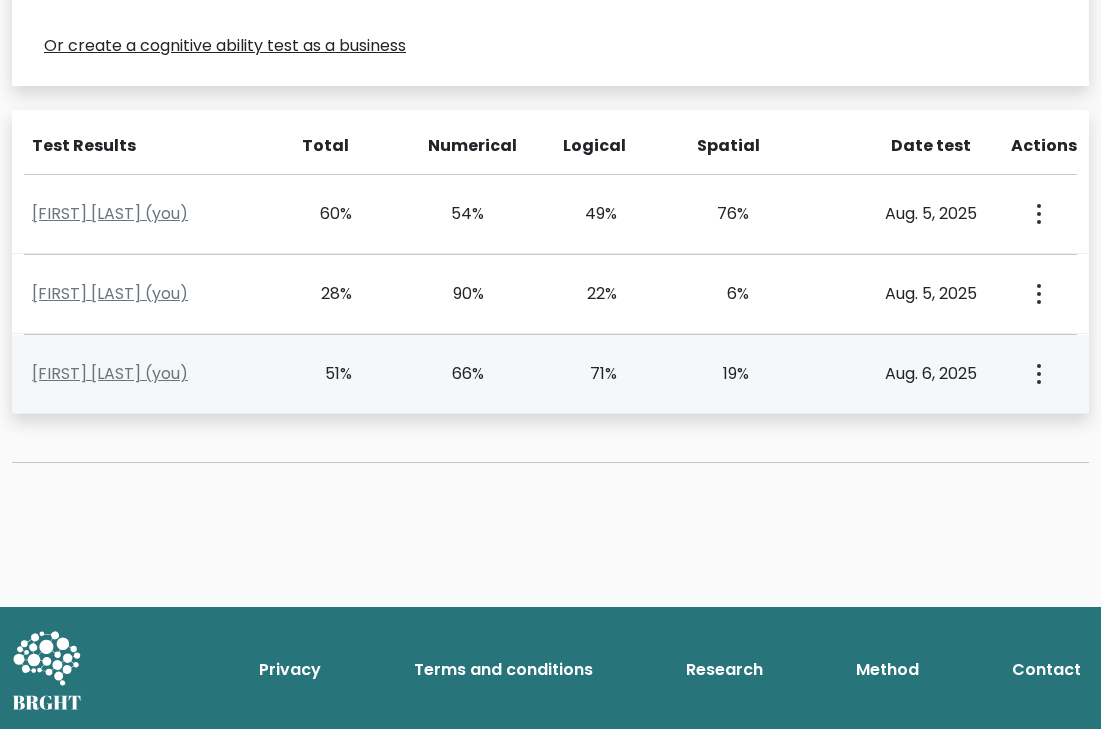 scroll, scrollTop: 796, scrollLeft: 0, axis: vertical 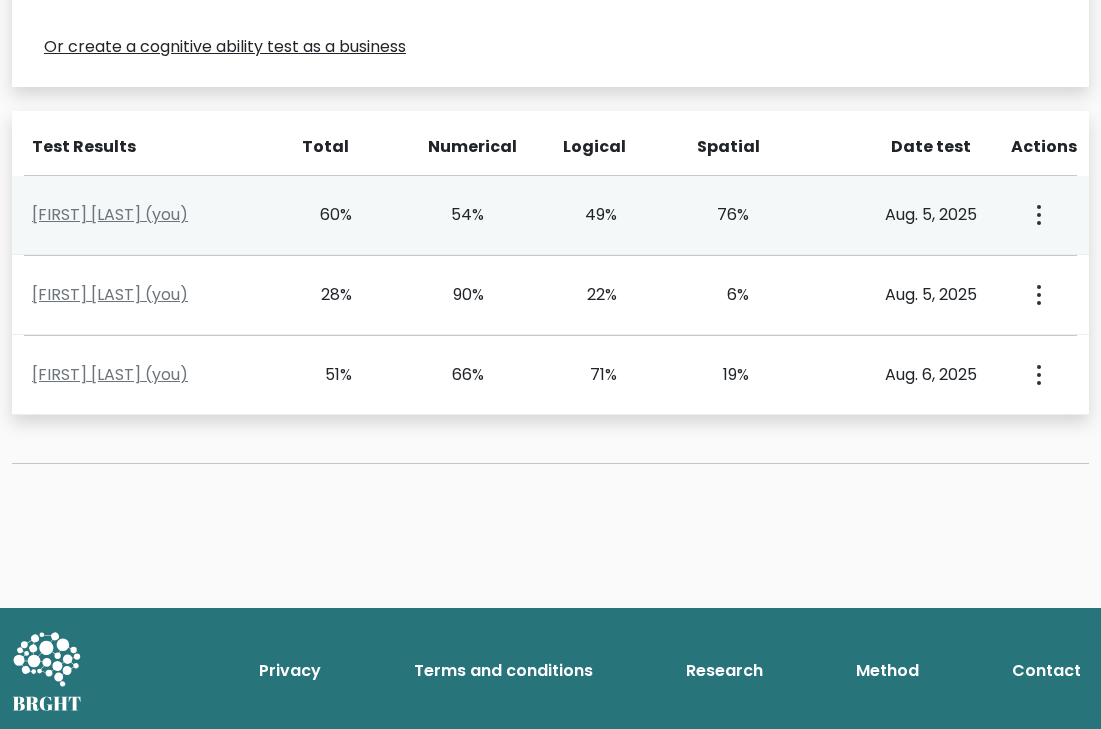 click on "View Profile" at bounding box center (1037, 215) 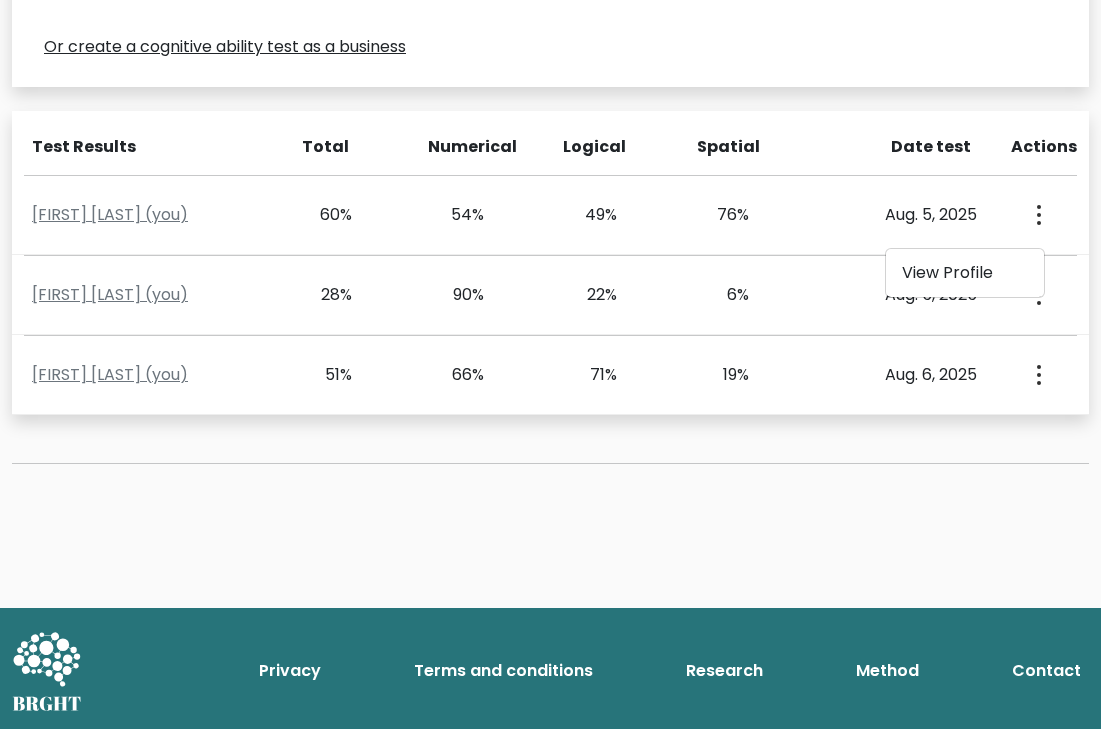 click on "Privacy
Terms
and conditions
Research
Method
Contact" at bounding box center [550, 671] 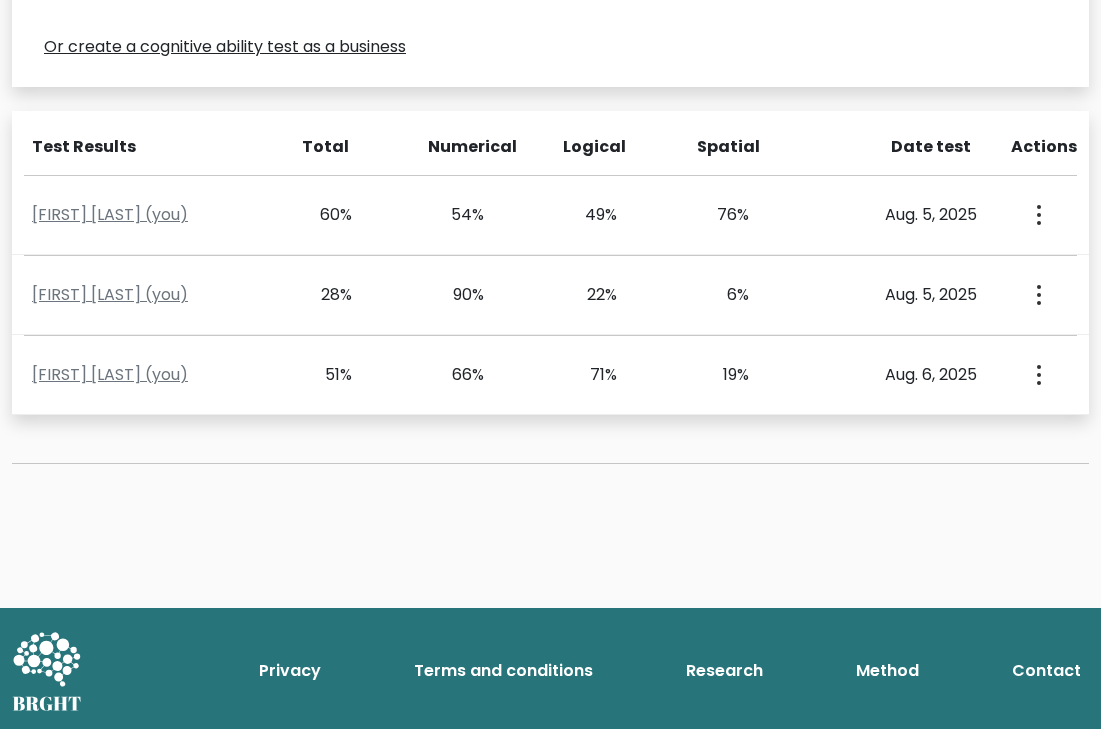 click on "Privacy
Terms
and conditions
Research
Method
Contact" at bounding box center [550, 663] 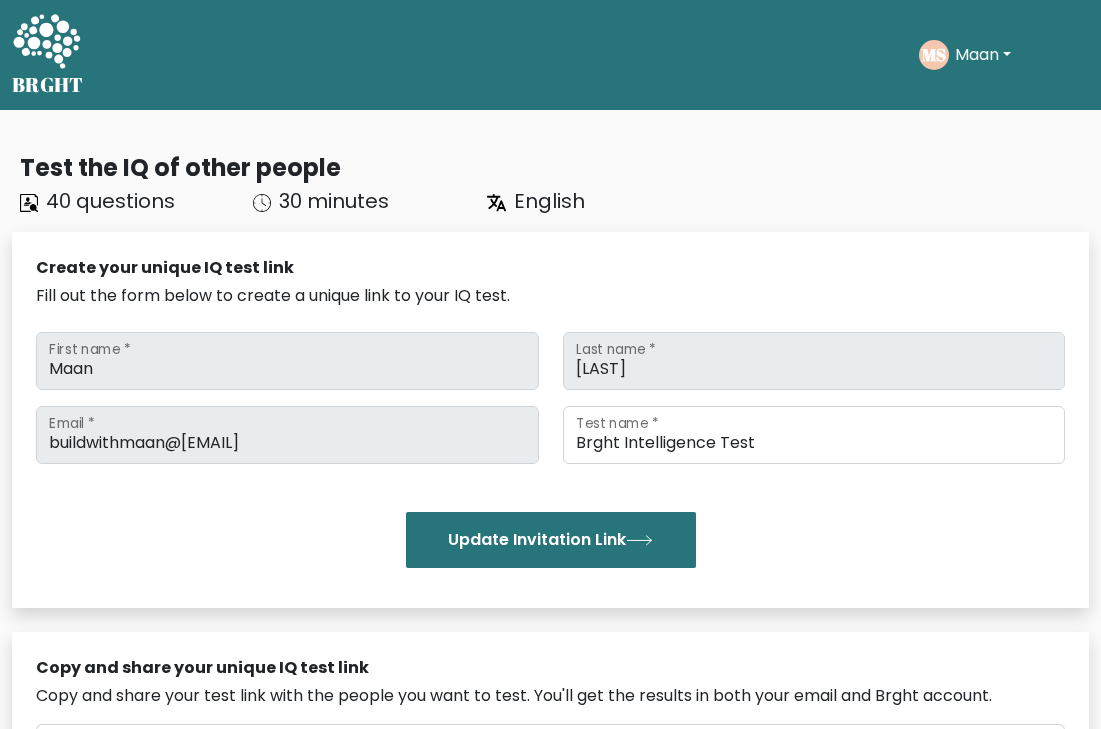 scroll, scrollTop: 0, scrollLeft: 0, axis: both 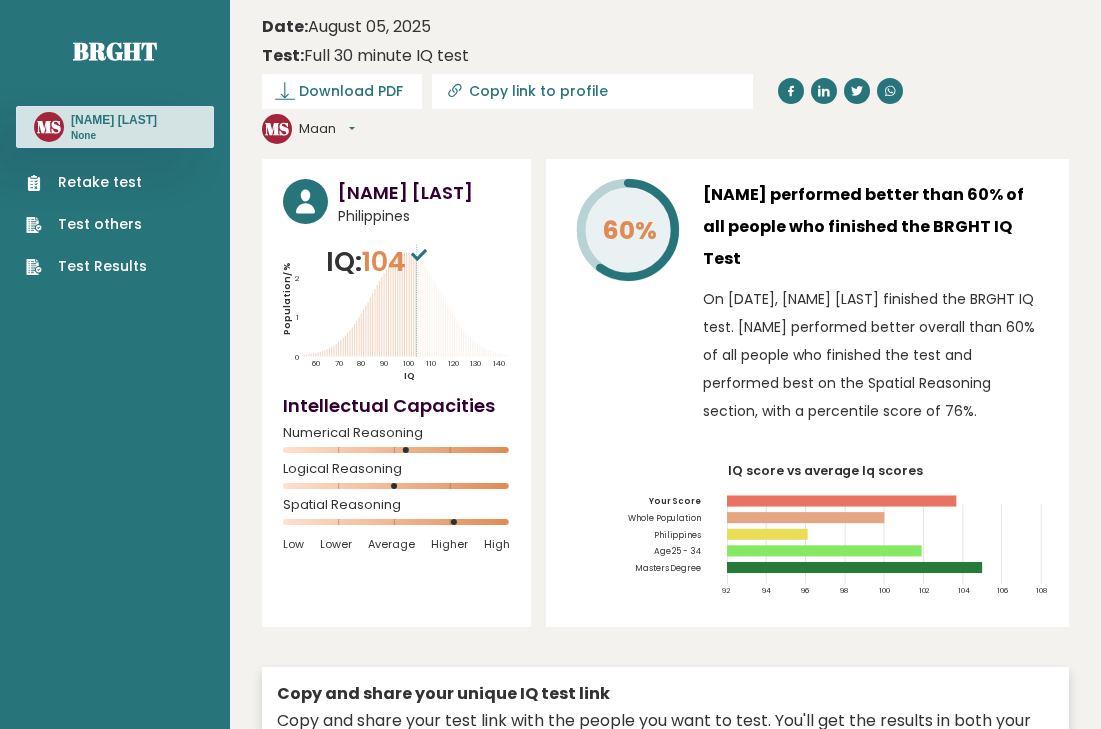 click on "60%" 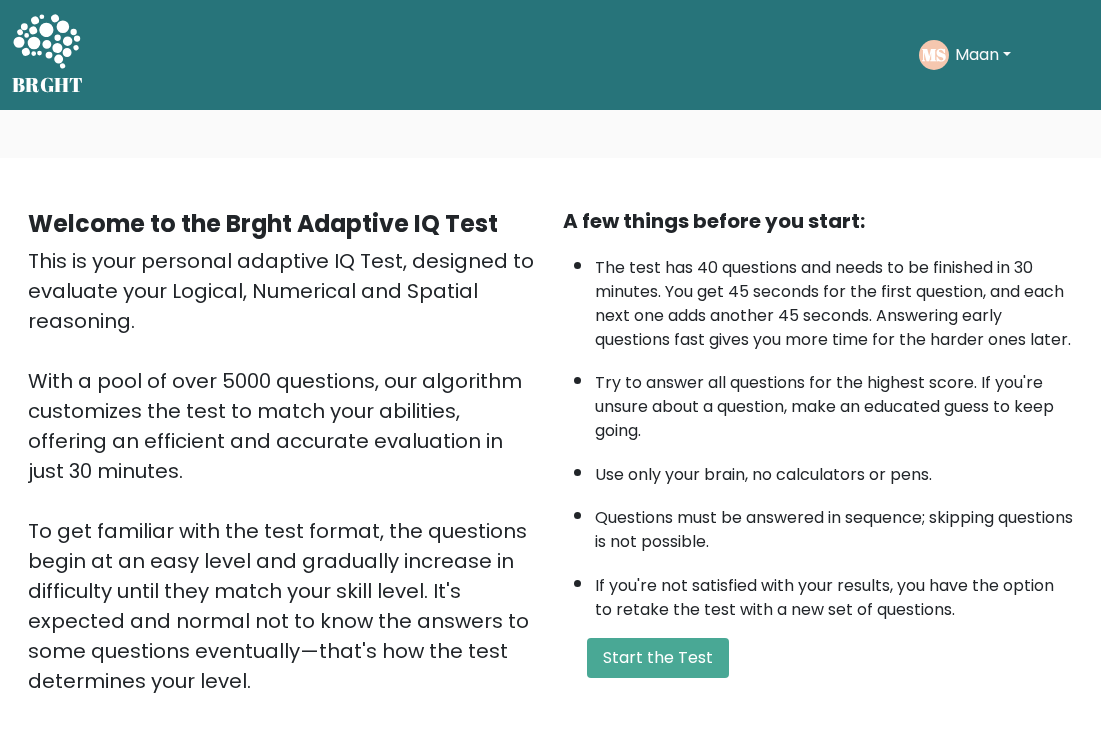 scroll, scrollTop: 0, scrollLeft: 0, axis: both 